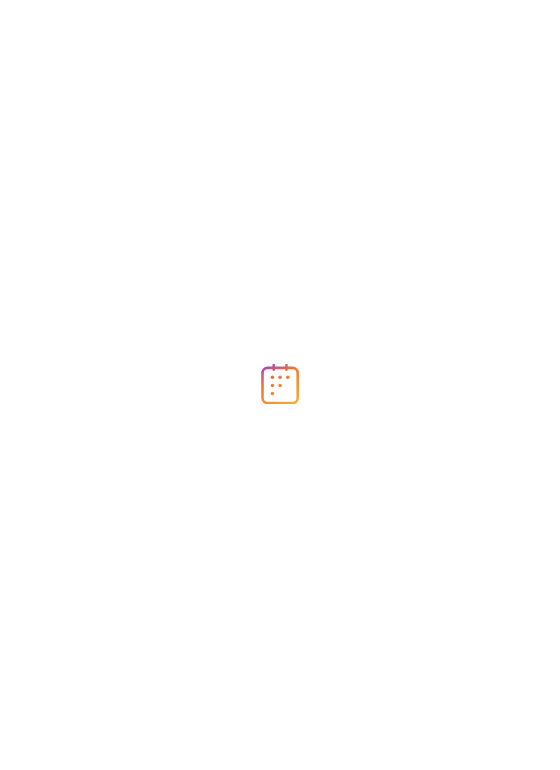scroll, scrollTop: 0, scrollLeft: 0, axis: both 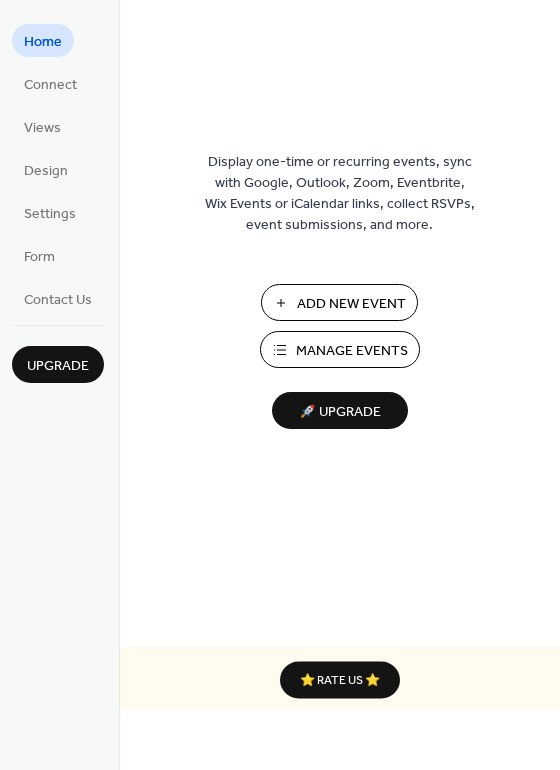 click on "Add New Event" at bounding box center (351, 304) 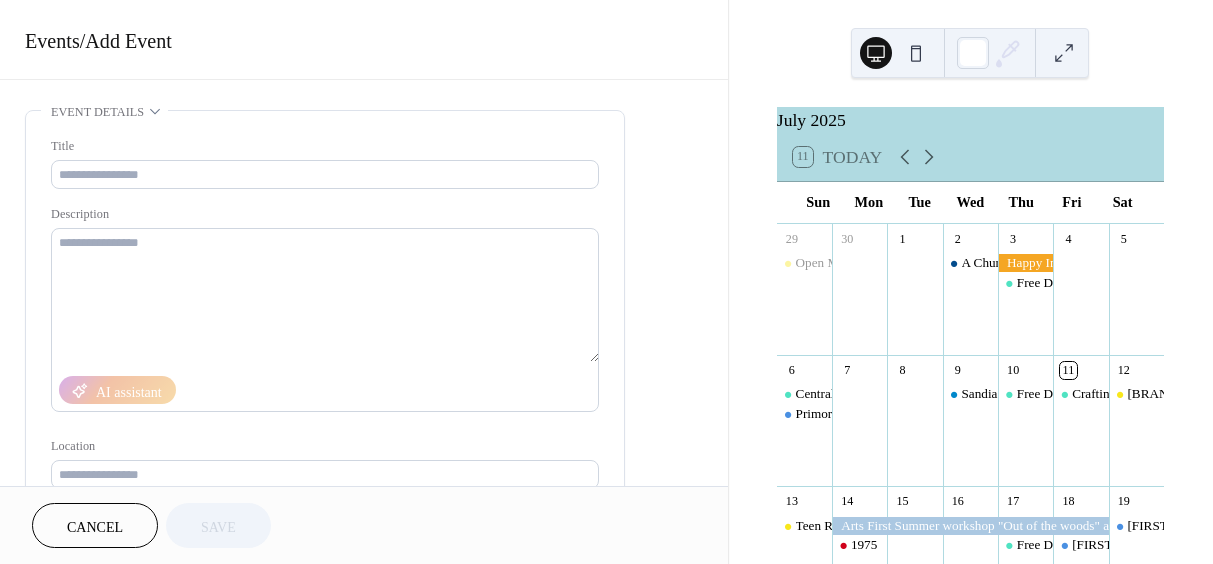 scroll, scrollTop: 0, scrollLeft: 0, axis: both 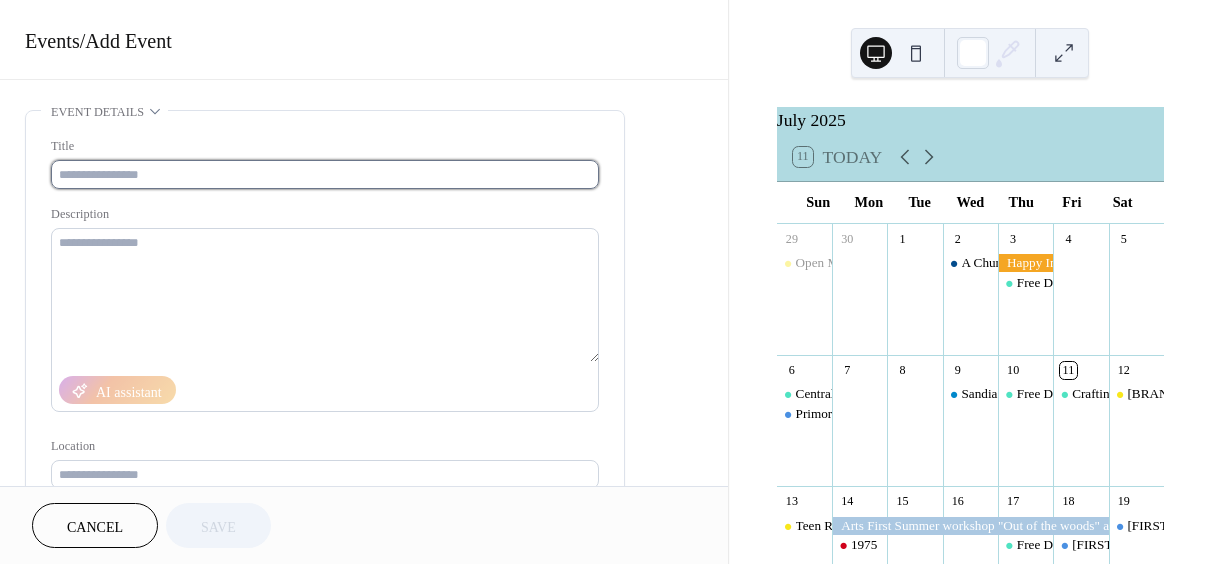 click at bounding box center (325, 174) 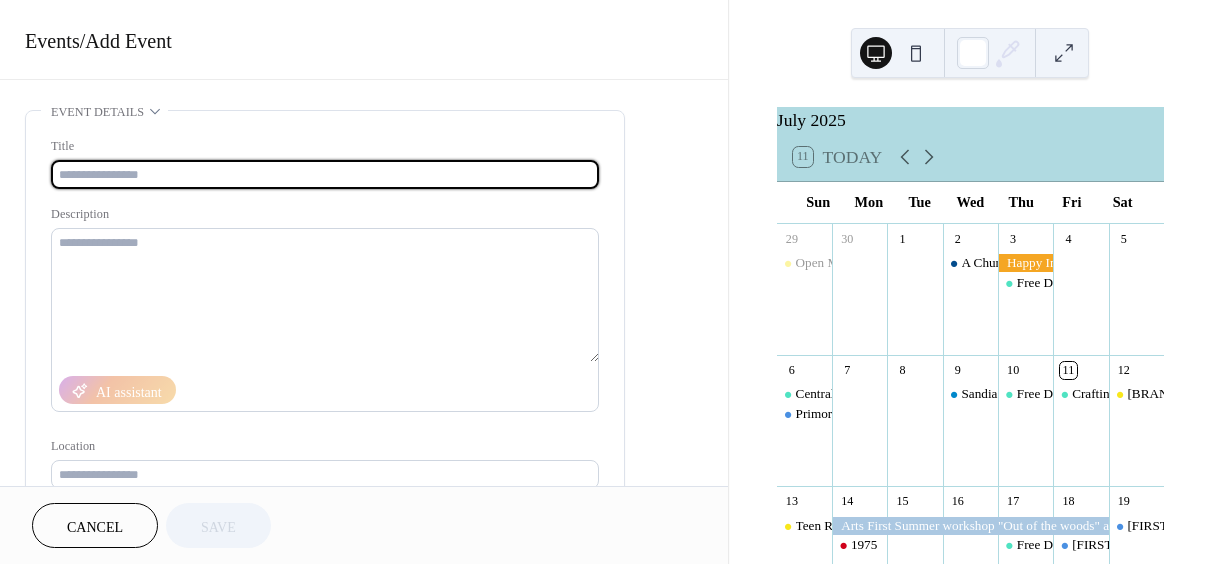 paste on "**********" 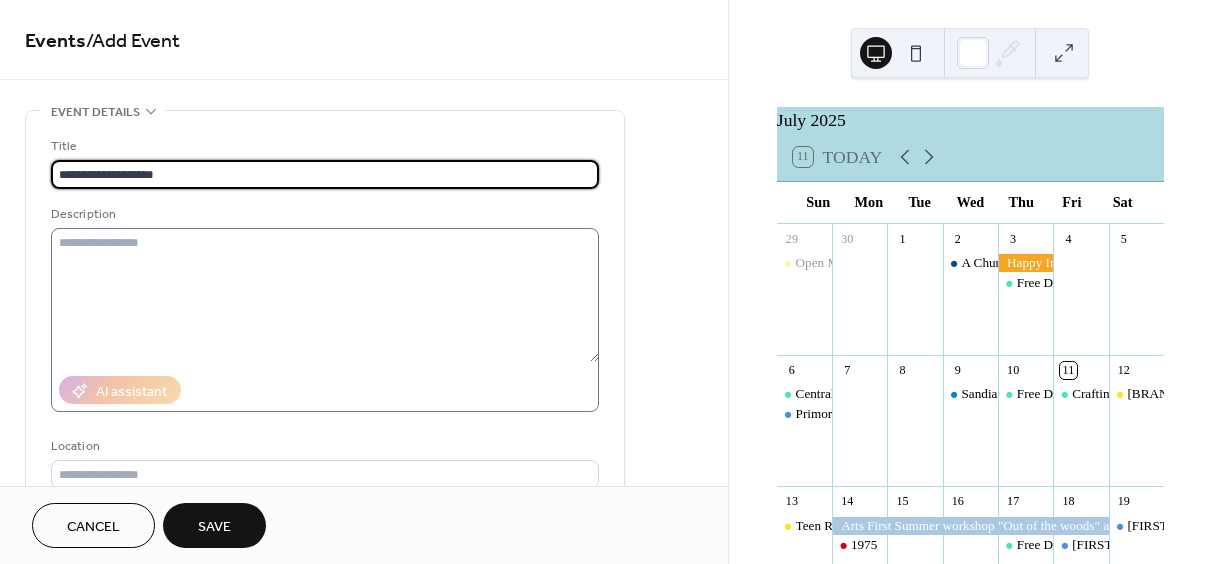 type on "**********" 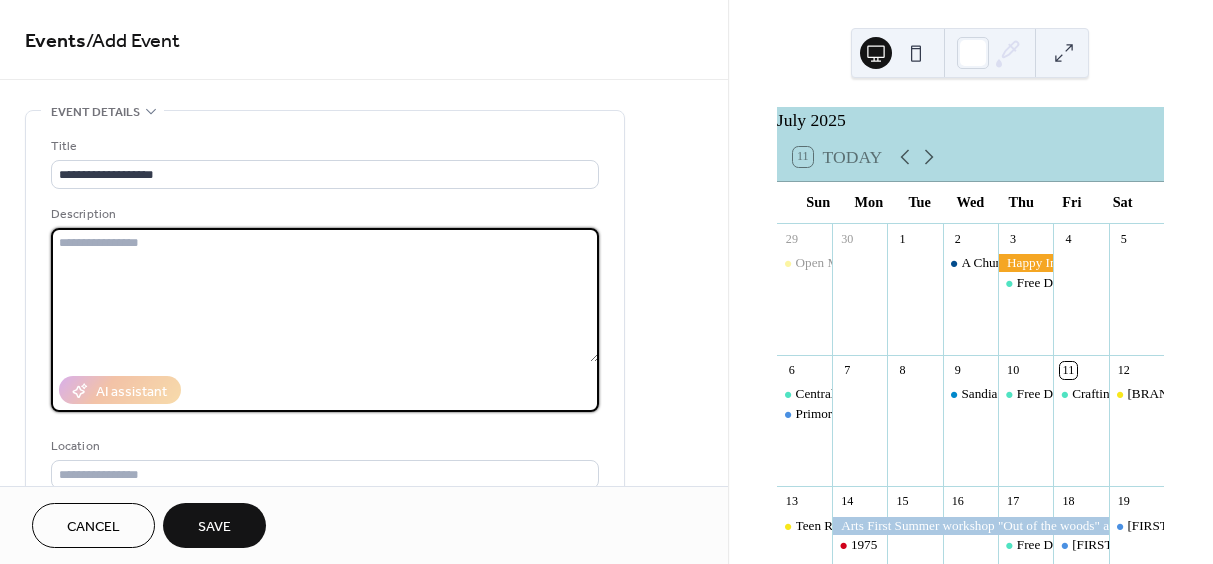 click at bounding box center [325, 295] 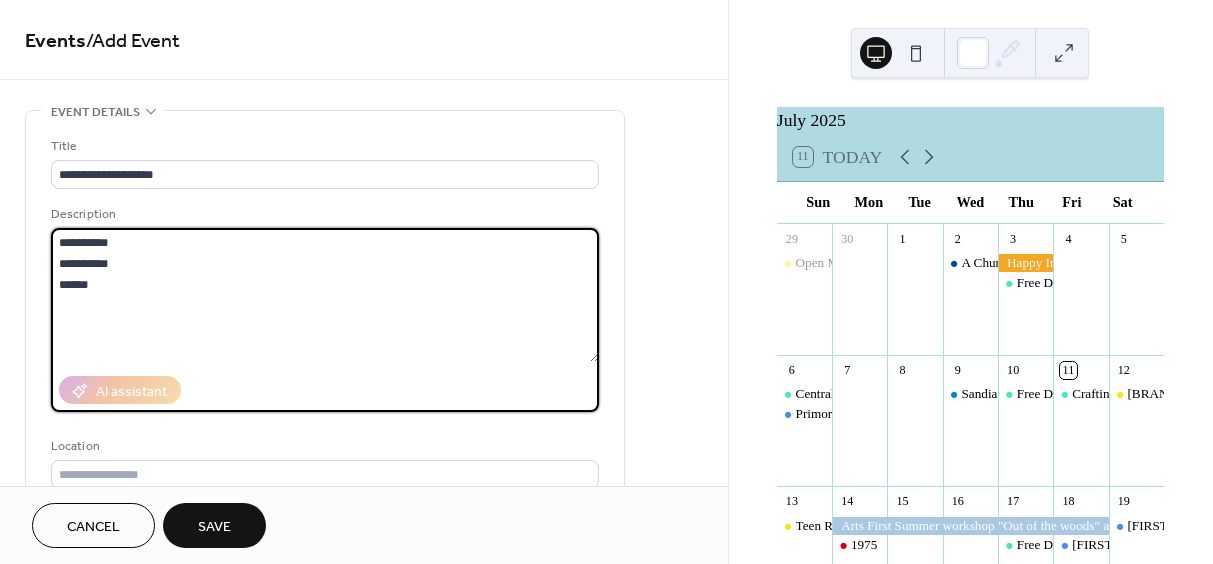 paste on "**********" 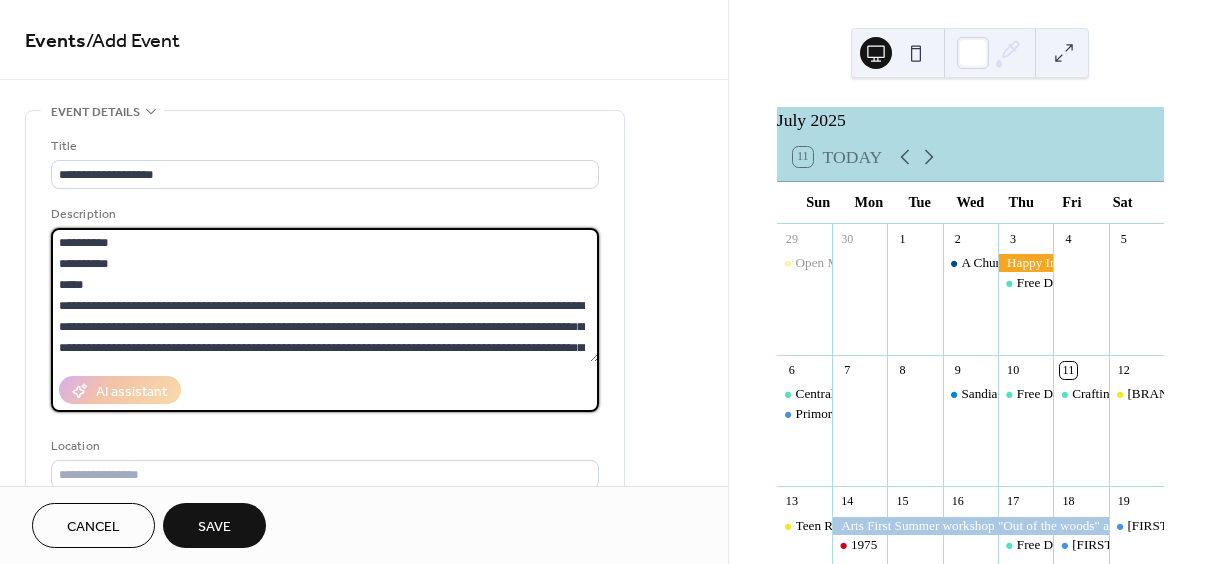 scroll, scrollTop: 84, scrollLeft: 0, axis: vertical 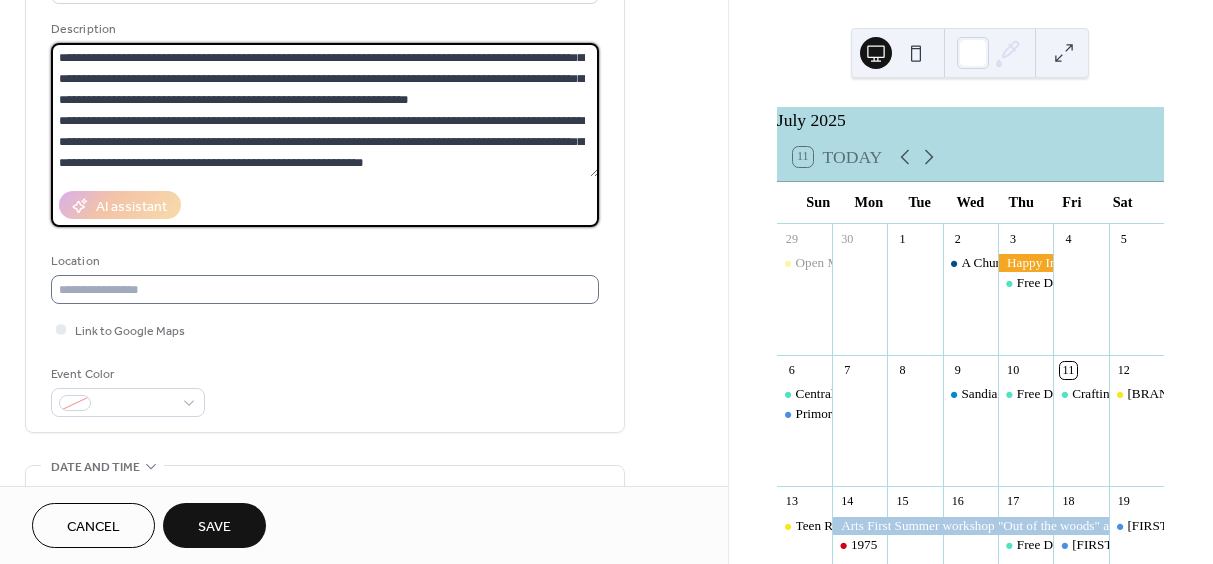 type on "**********" 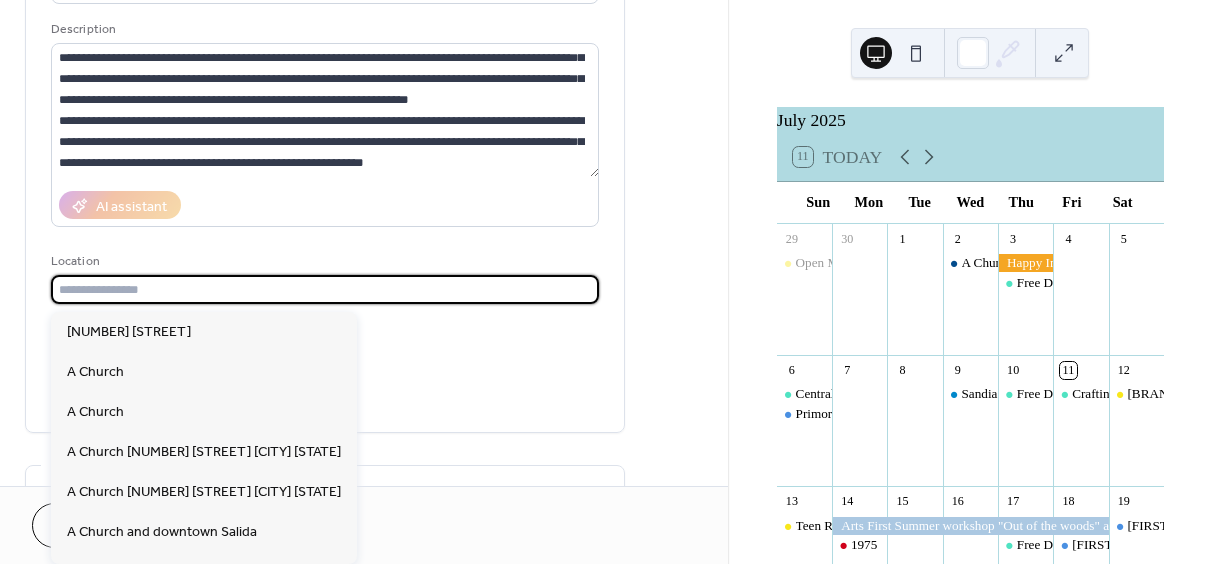 click at bounding box center [325, 289] 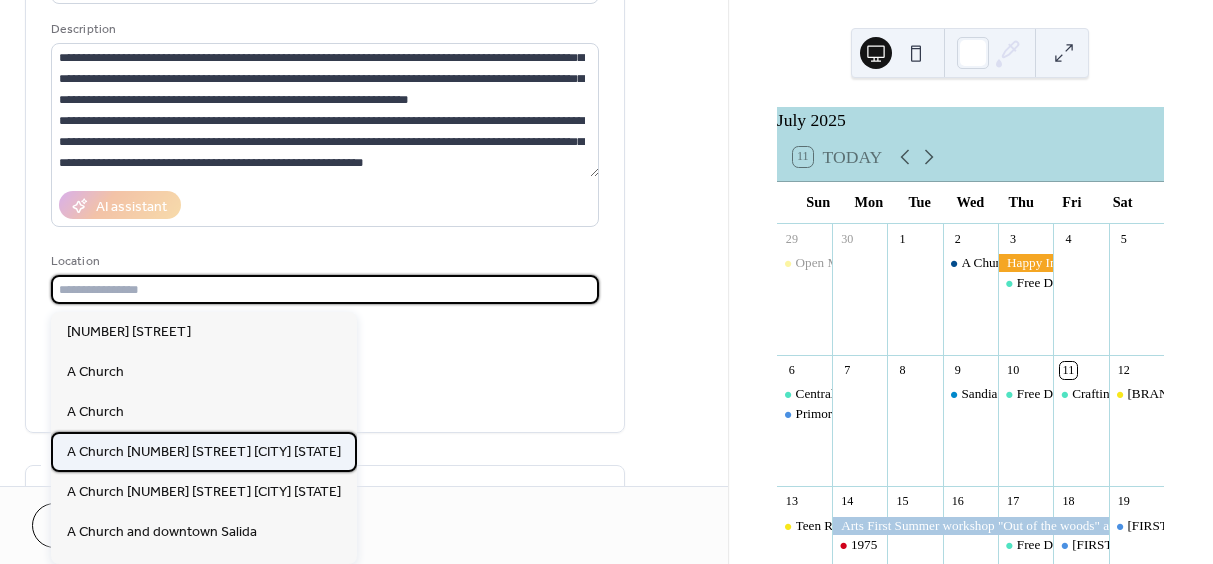 click on "A Church [NUMBER] [STREET] [CITY] [STATE]" at bounding box center [204, 452] 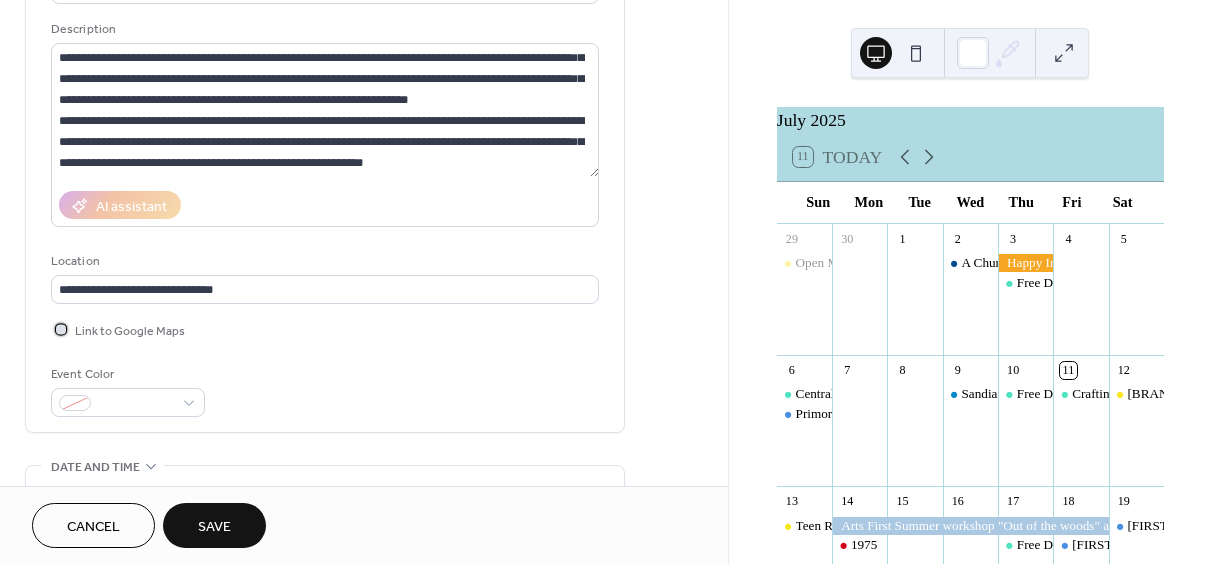 click at bounding box center (61, 329) 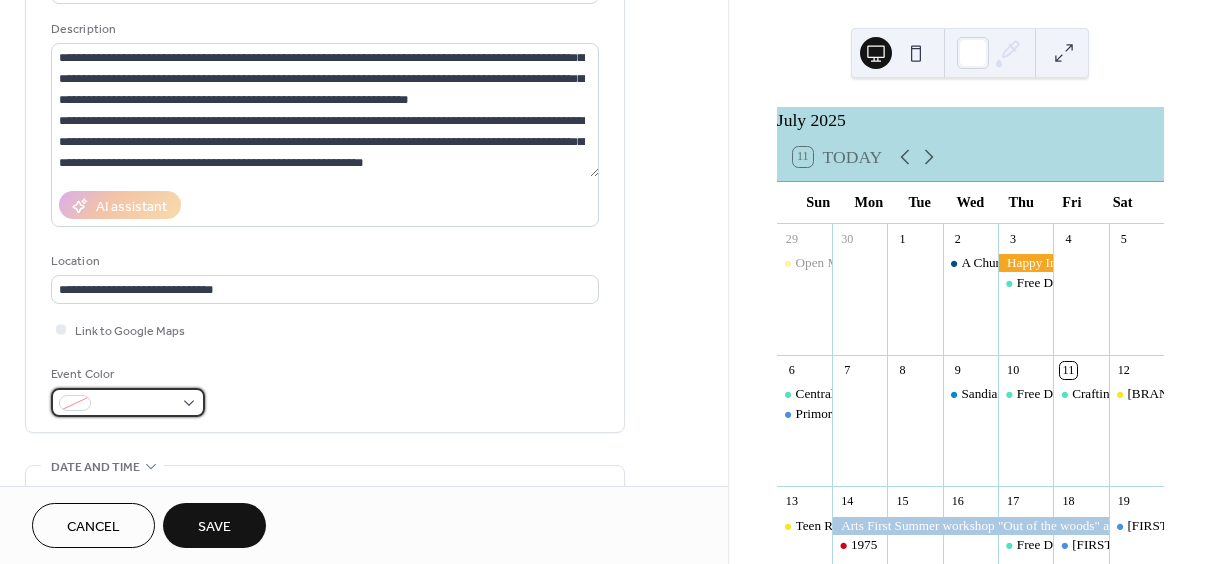 click at bounding box center [136, 404] 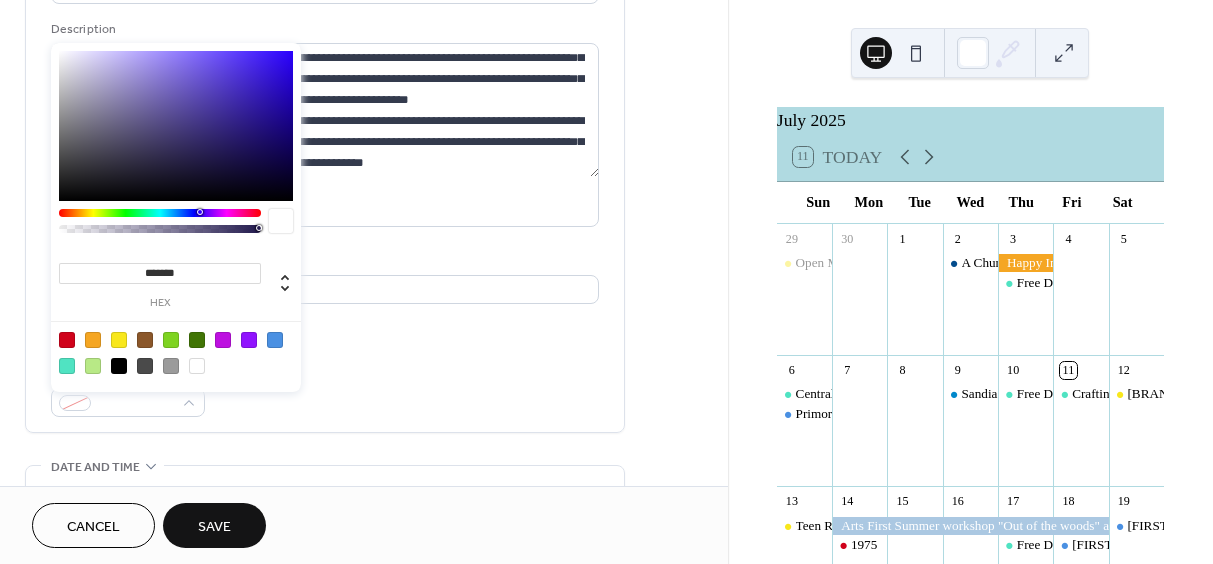 click at bounding box center (119, 340) 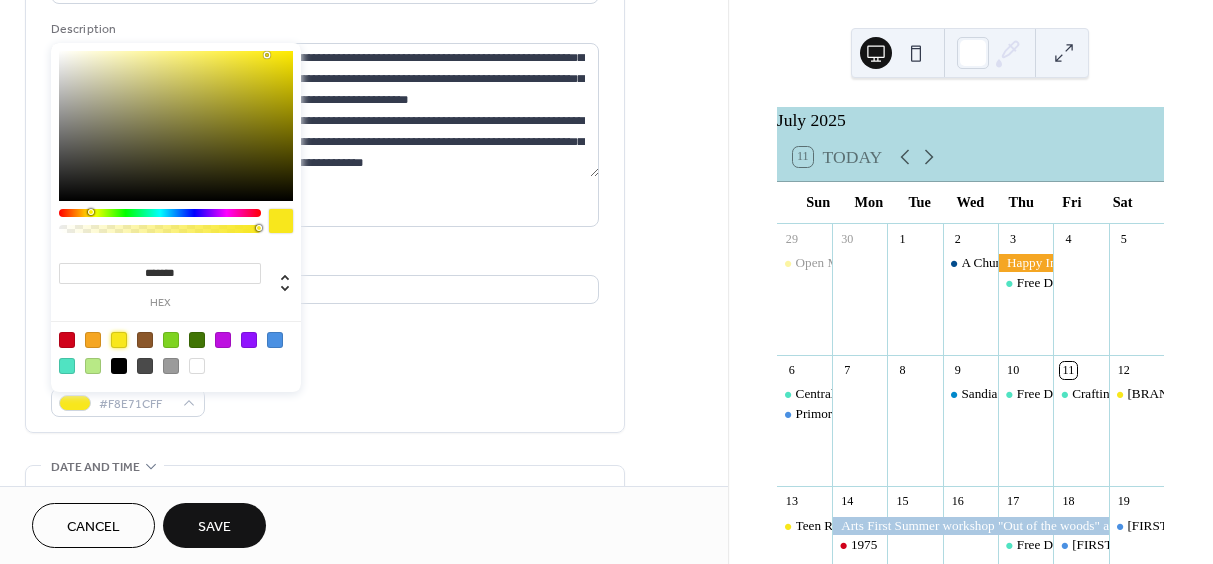 type on "*******" 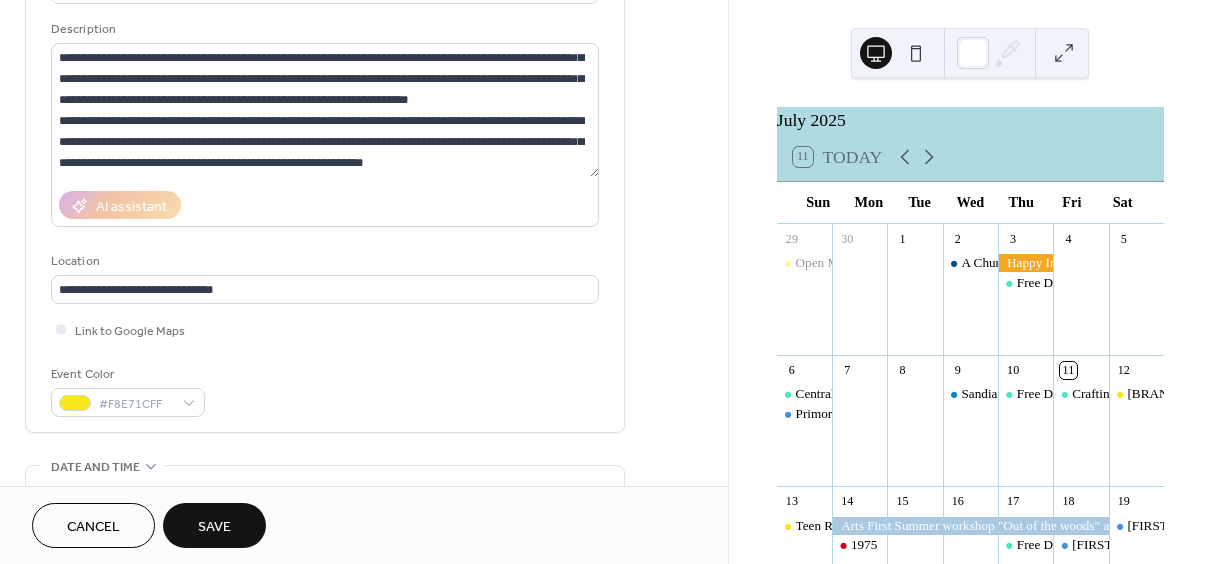 click on "Event Color #F8E71CFF" at bounding box center [325, 390] 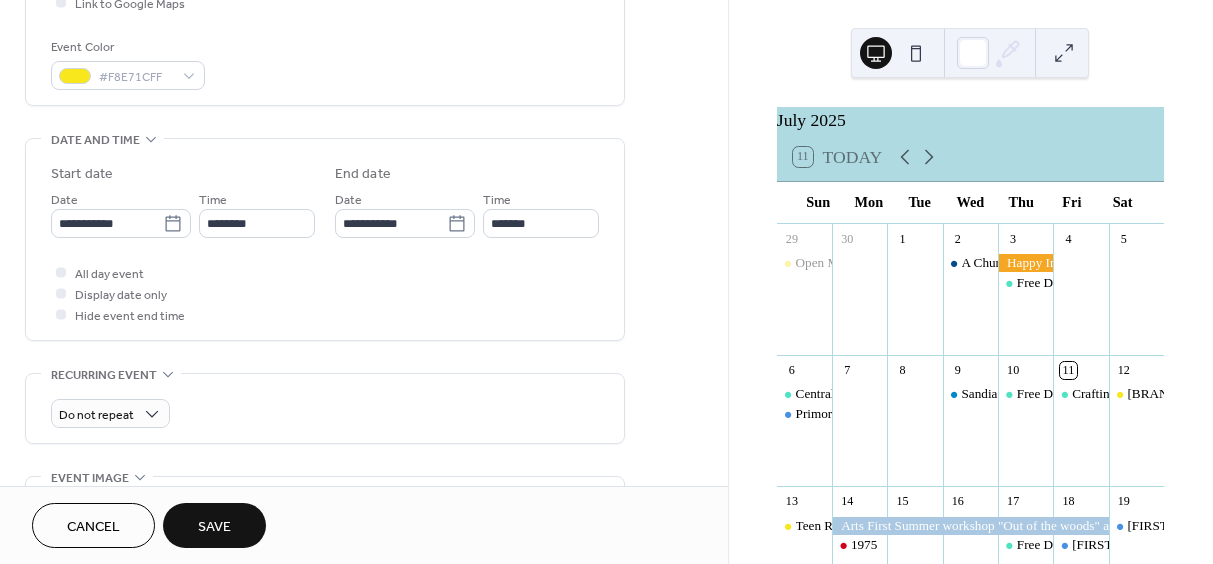 scroll, scrollTop: 524, scrollLeft: 0, axis: vertical 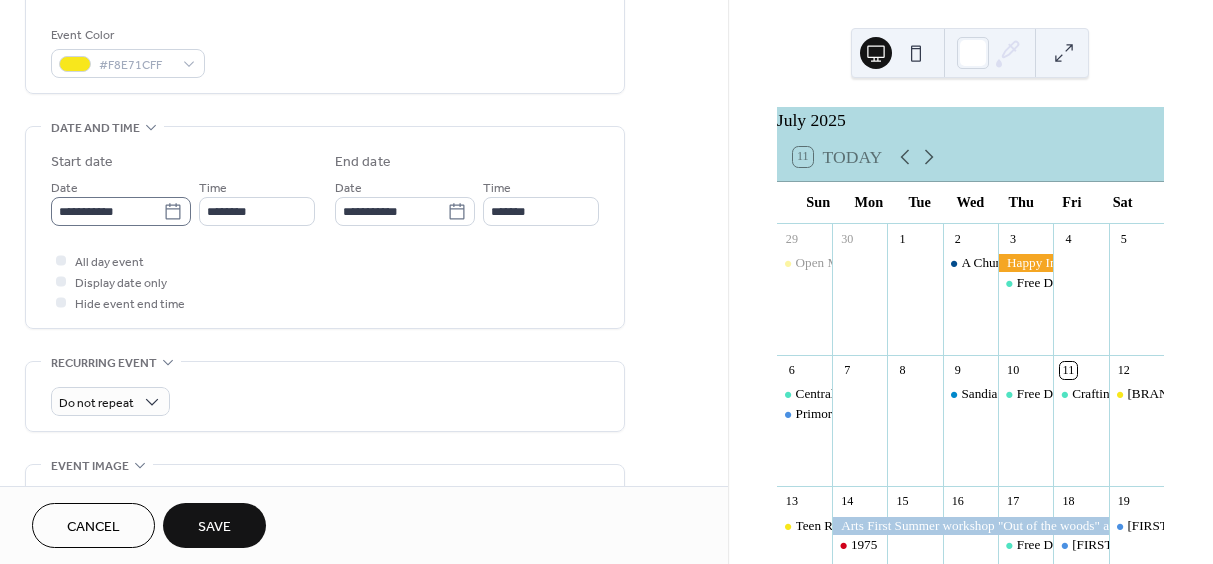 click 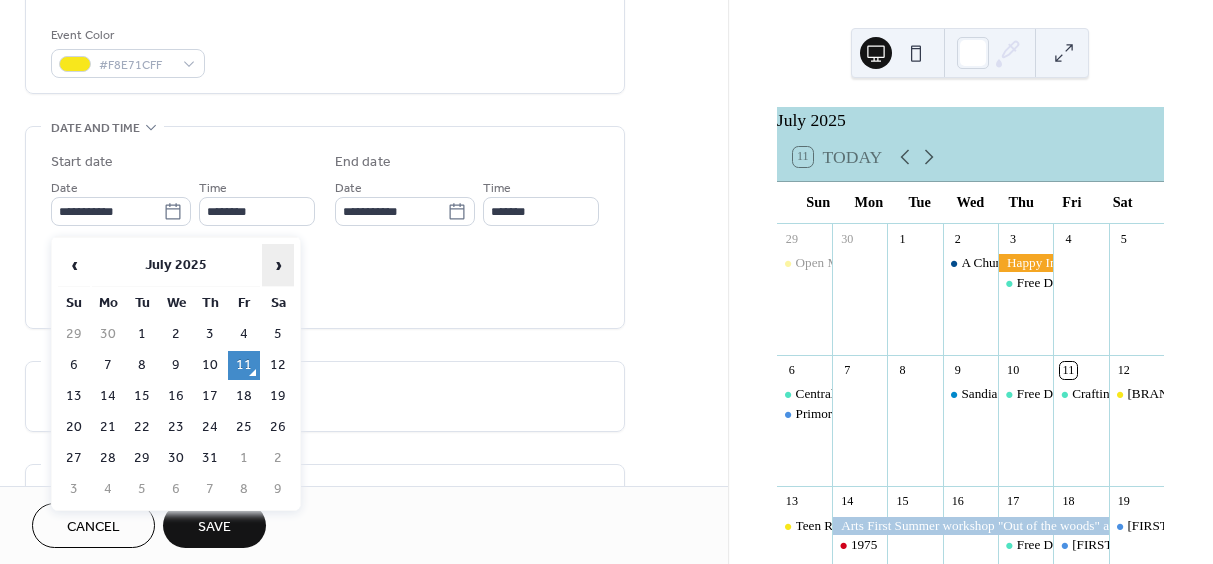 click on "›" at bounding box center [278, 265] 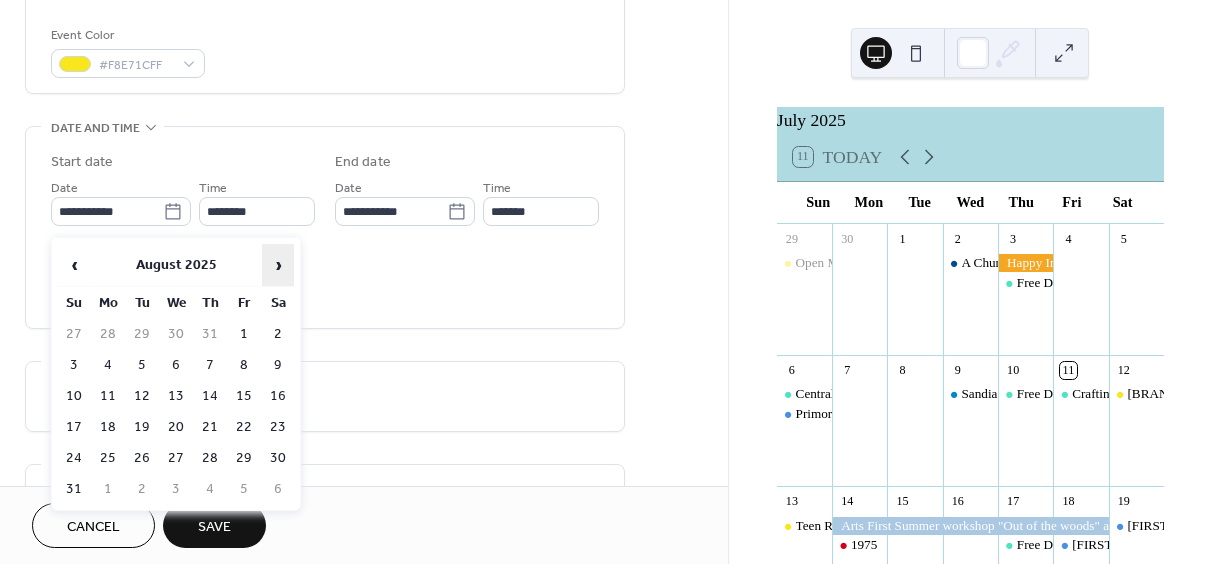 click on "›" at bounding box center [278, 265] 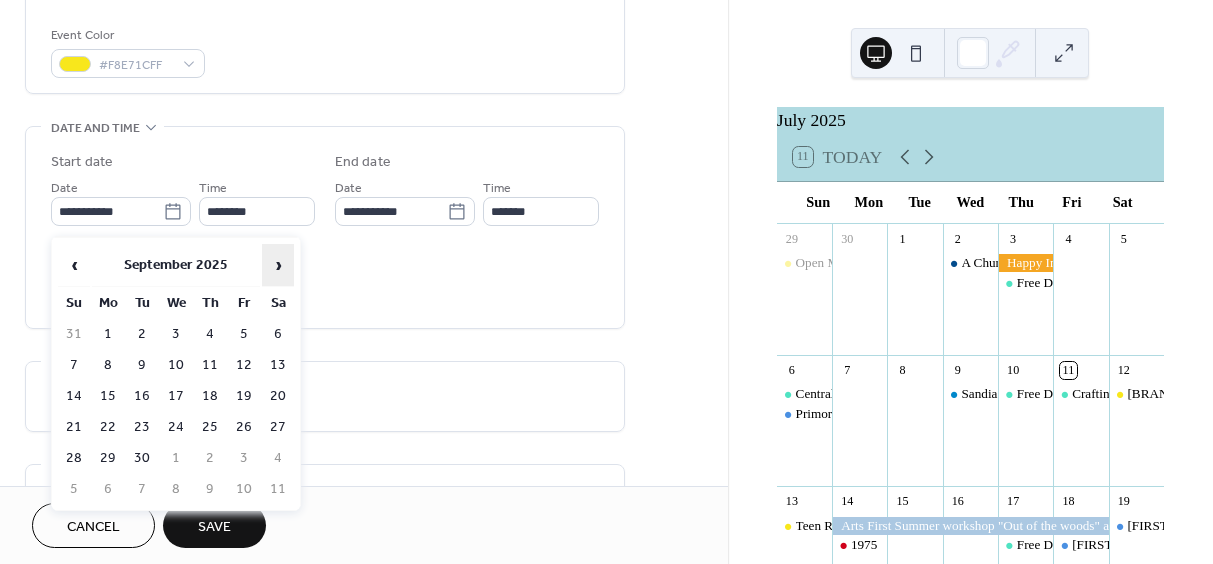 click on "›" at bounding box center [278, 265] 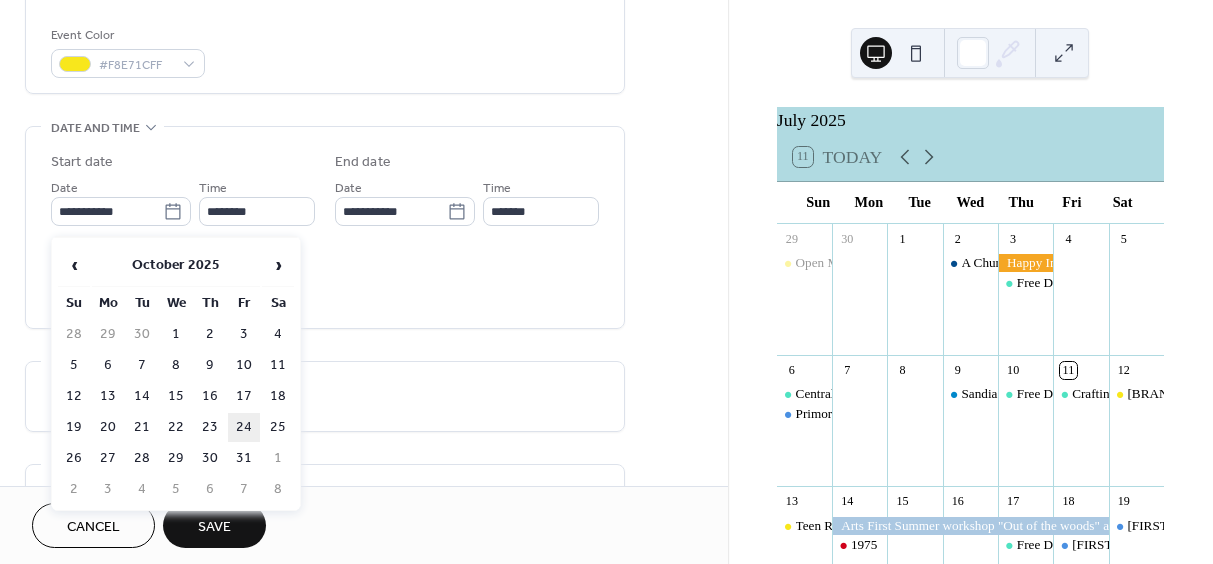 click on "24" at bounding box center (244, 427) 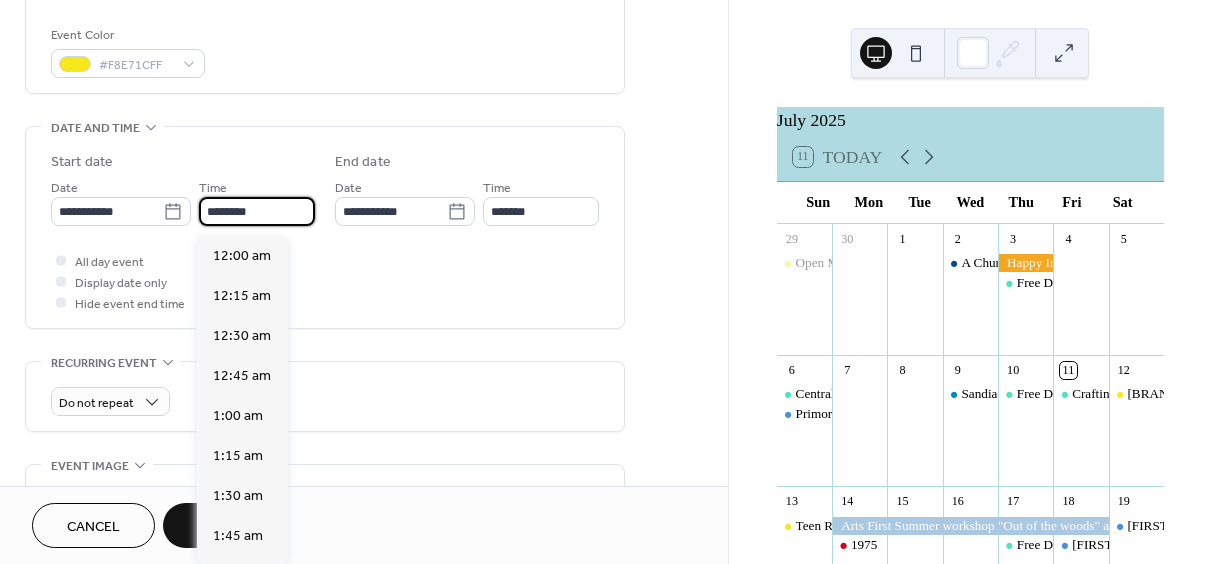 click on "********" at bounding box center (257, 211) 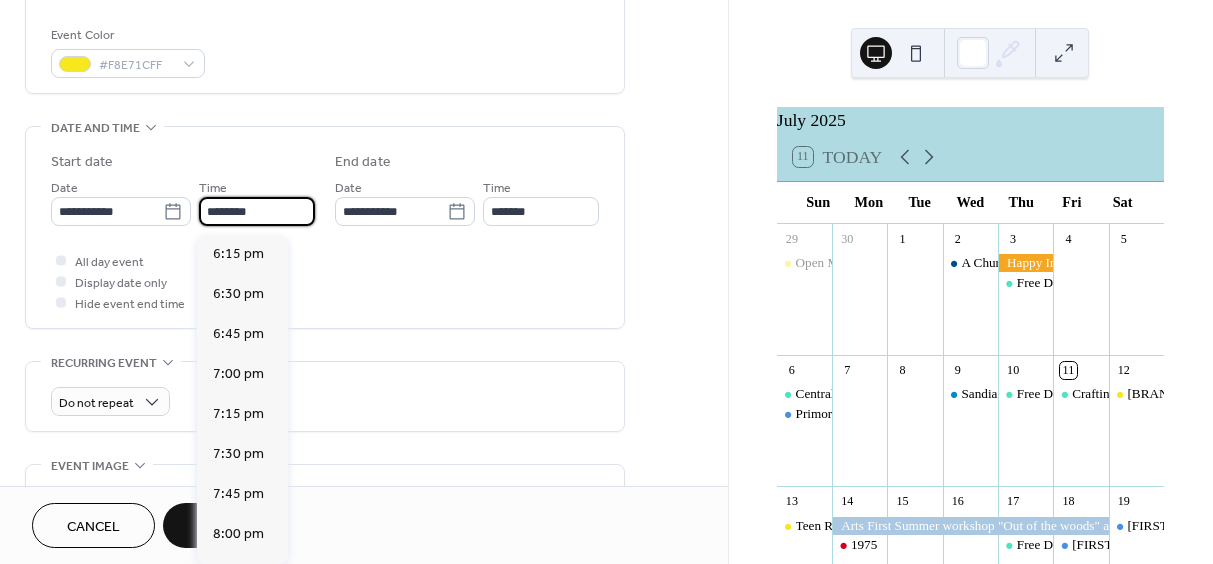 scroll, scrollTop: 2913, scrollLeft: 0, axis: vertical 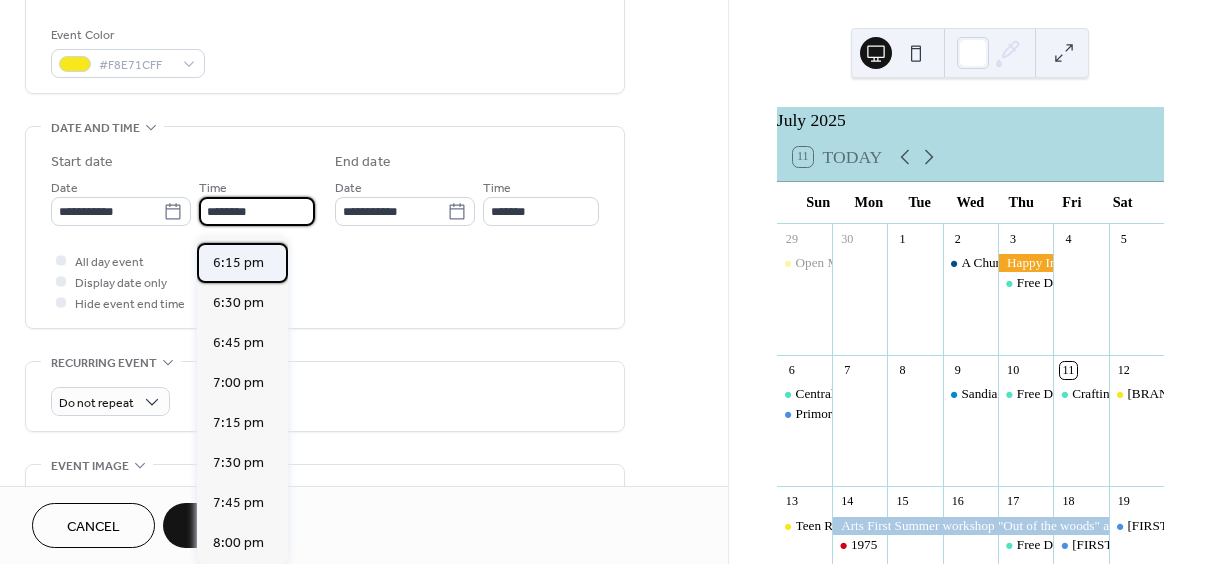 click on "6:15 pm" at bounding box center (238, 263) 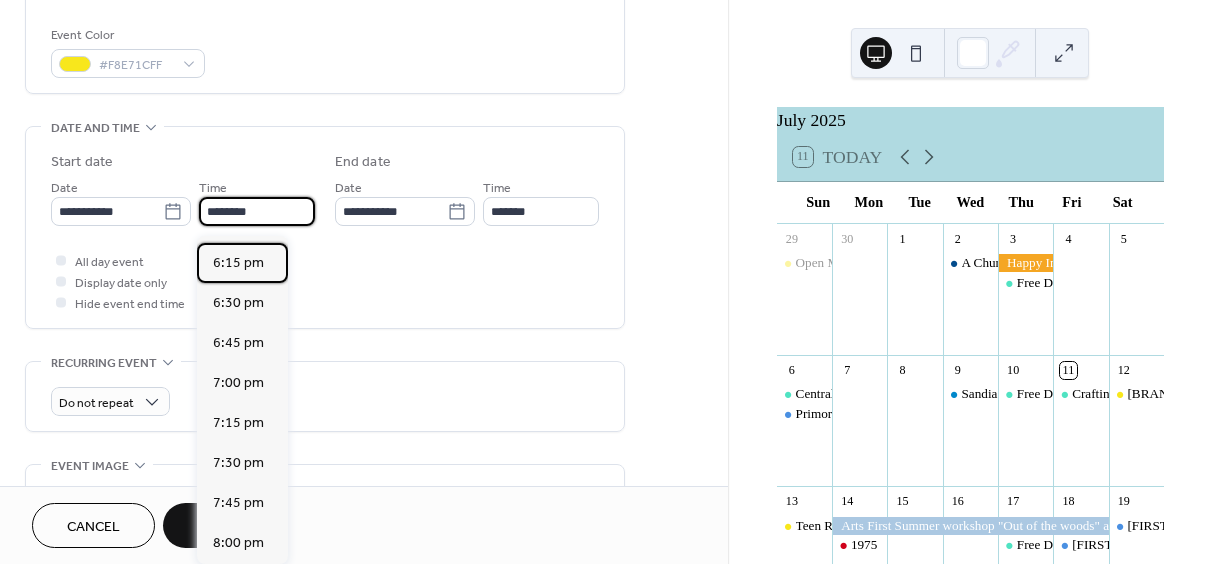 type on "*******" 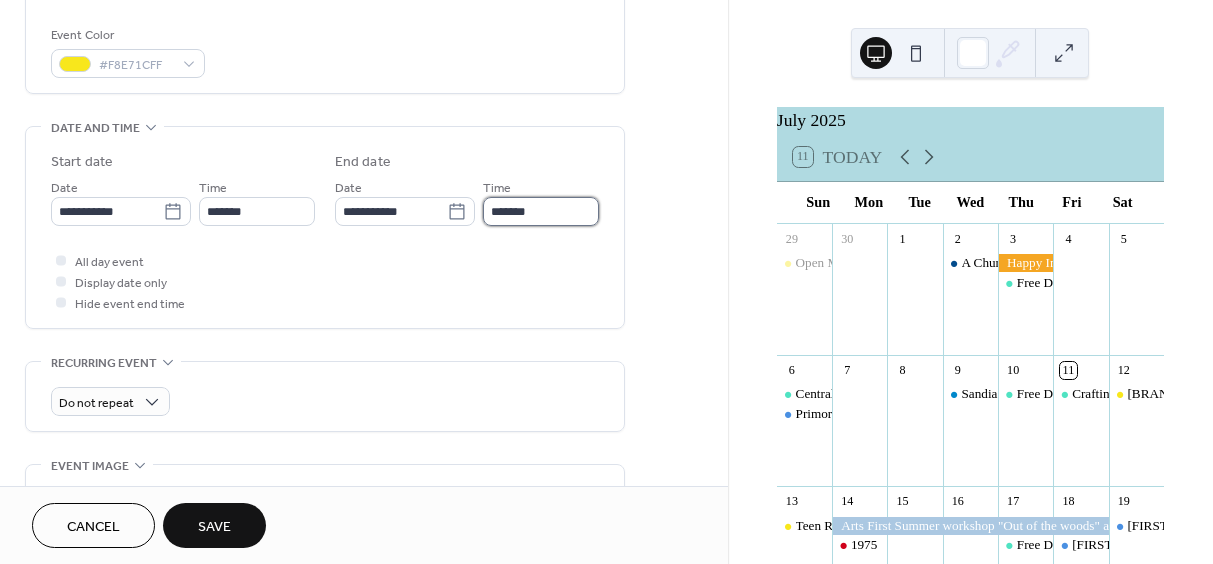 click on "*******" at bounding box center [541, 211] 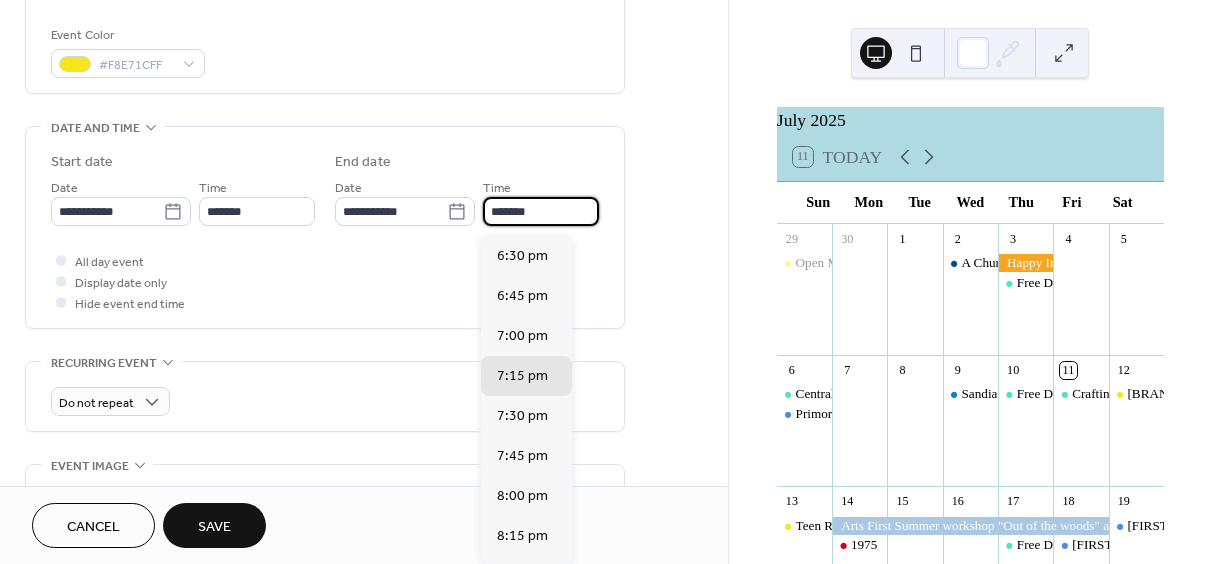 click on "*******" at bounding box center (541, 211) 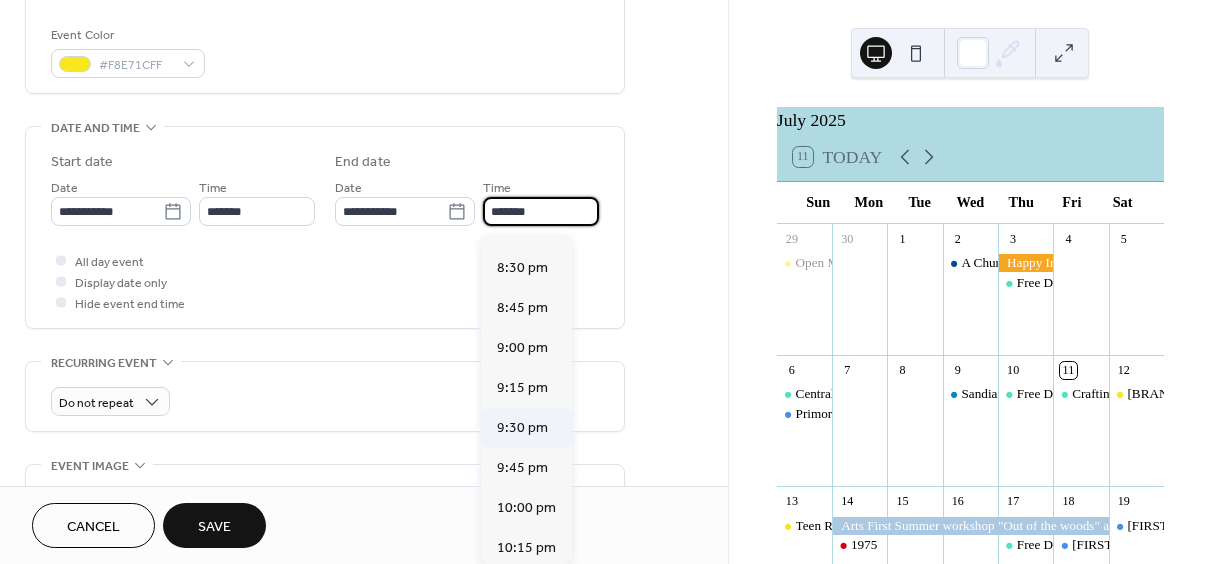 scroll, scrollTop: 315, scrollLeft: 0, axis: vertical 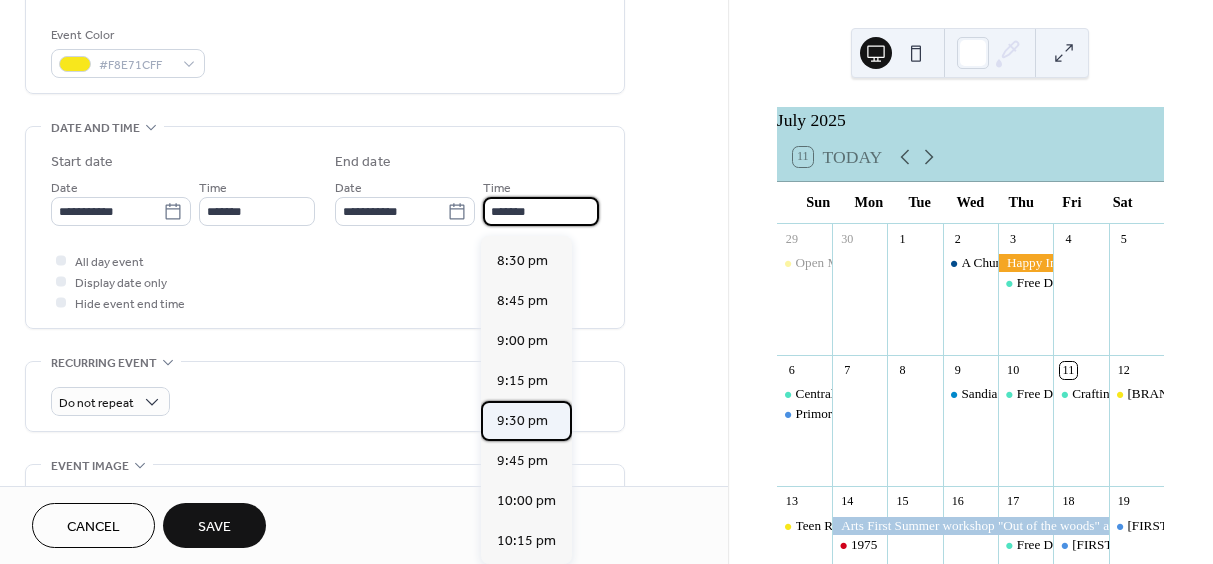 click on "9:30 pm" at bounding box center (522, 421) 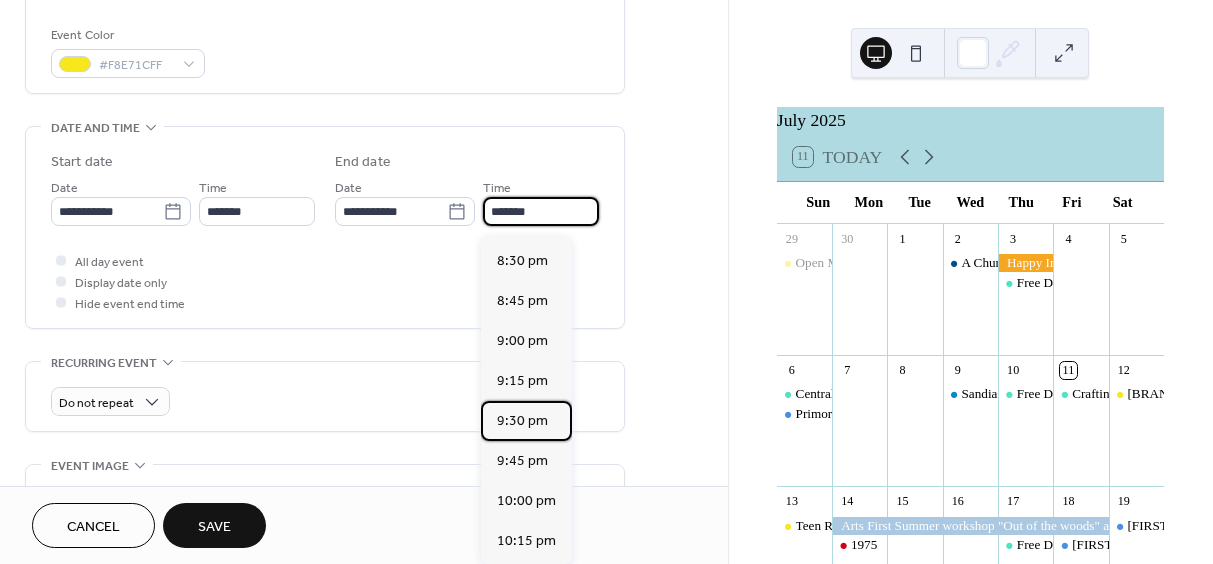 type on "*******" 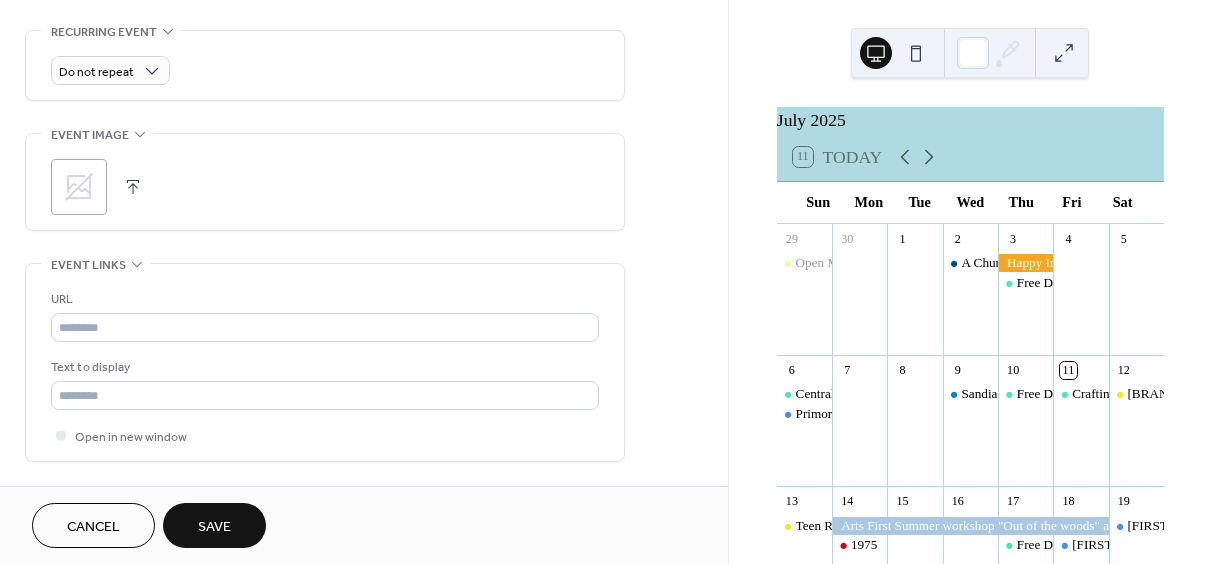 scroll, scrollTop: 896, scrollLeft: 0, axis: vertical 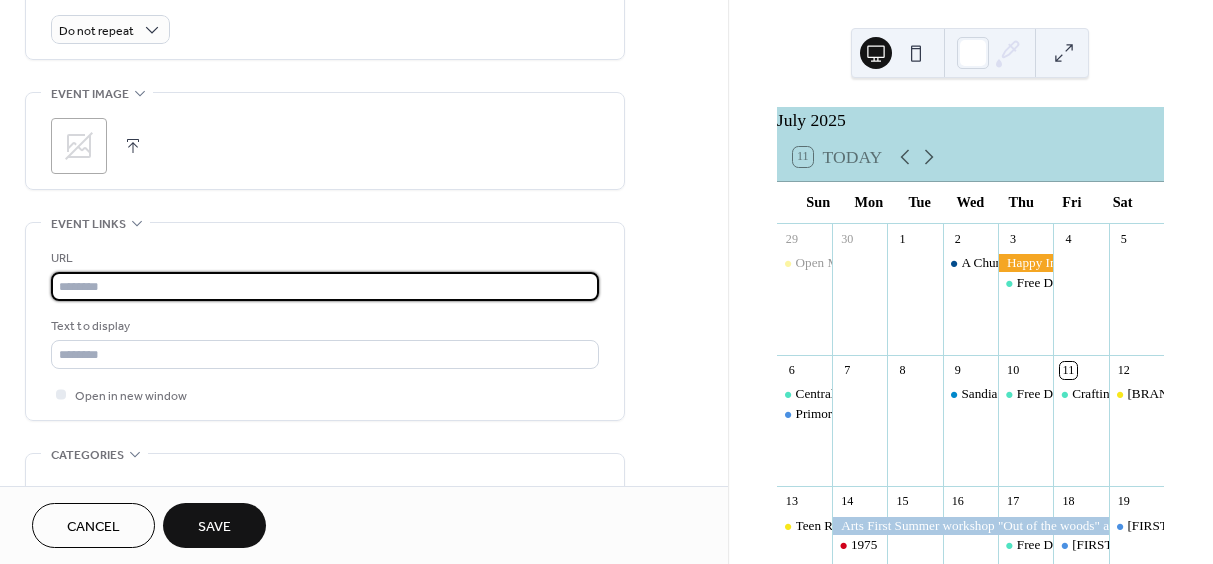 click at bounding box center (325, 286) 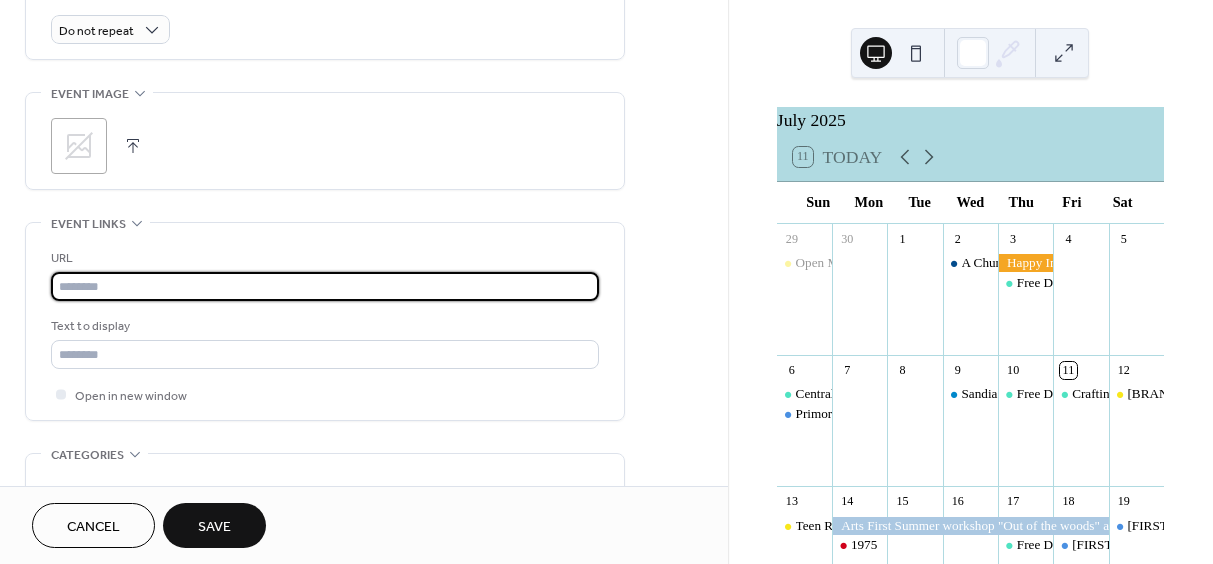 paste on "**********" 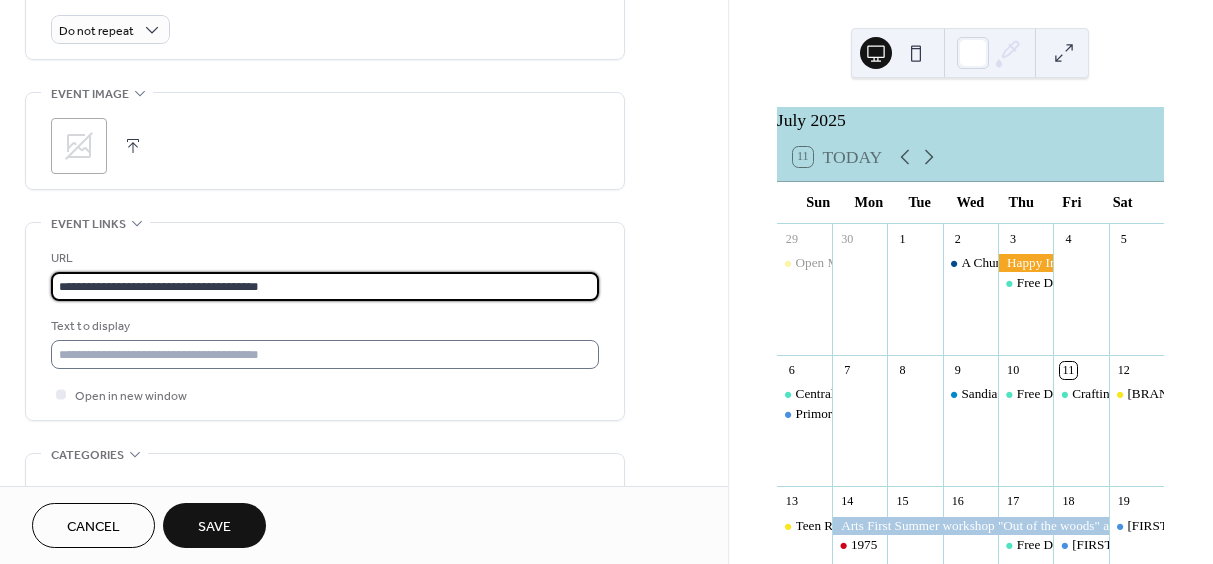 type on "**********" 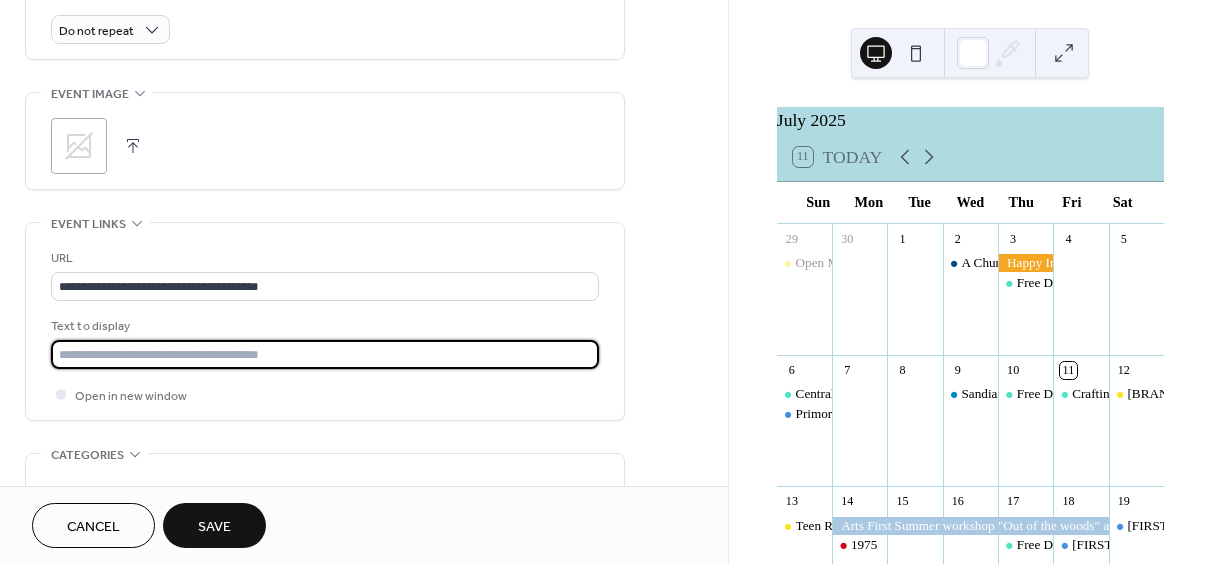 click at bounding box center [325, 354] 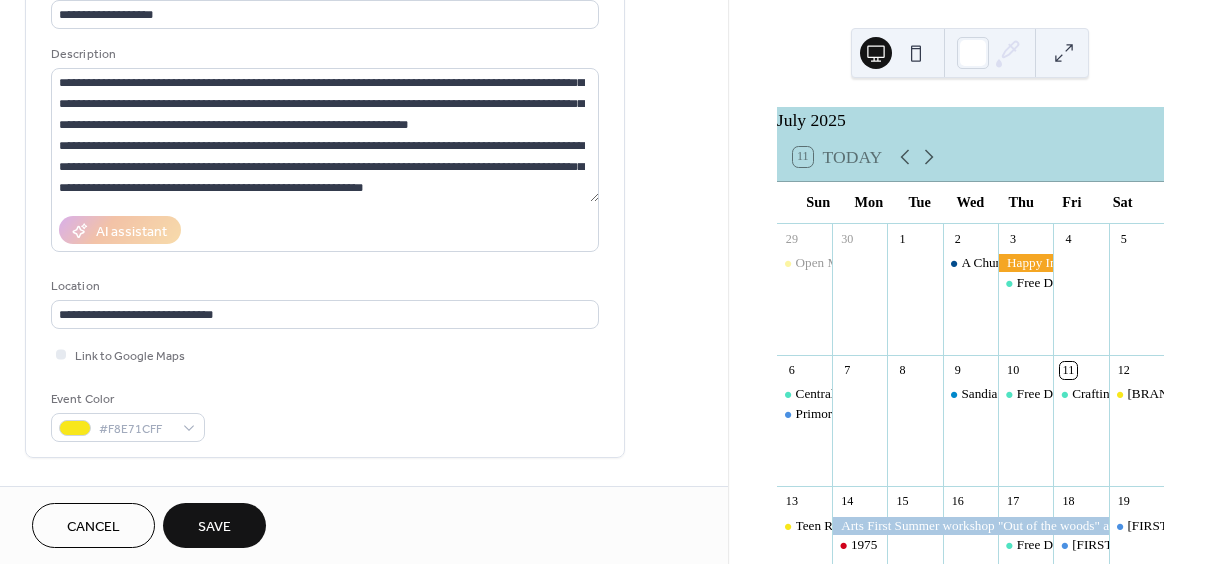 scroll, scrollTop: 159, scrollLeft: 0, axis: vertical 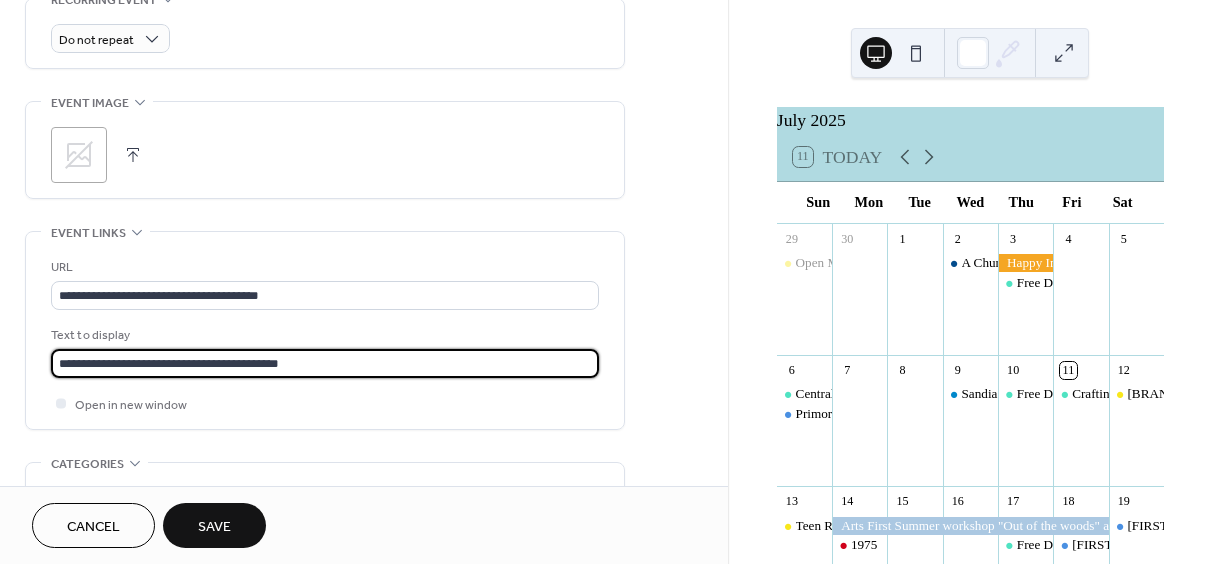 type on "**********" 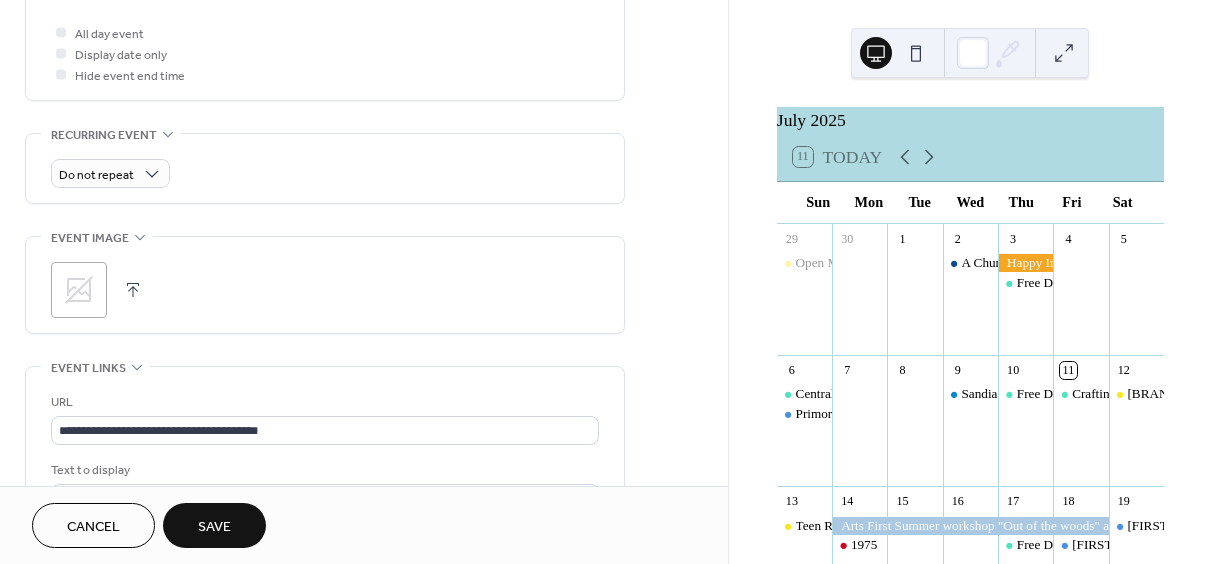 scroll, scrollTop: 738, scrollLeft: 0, axis: vertical 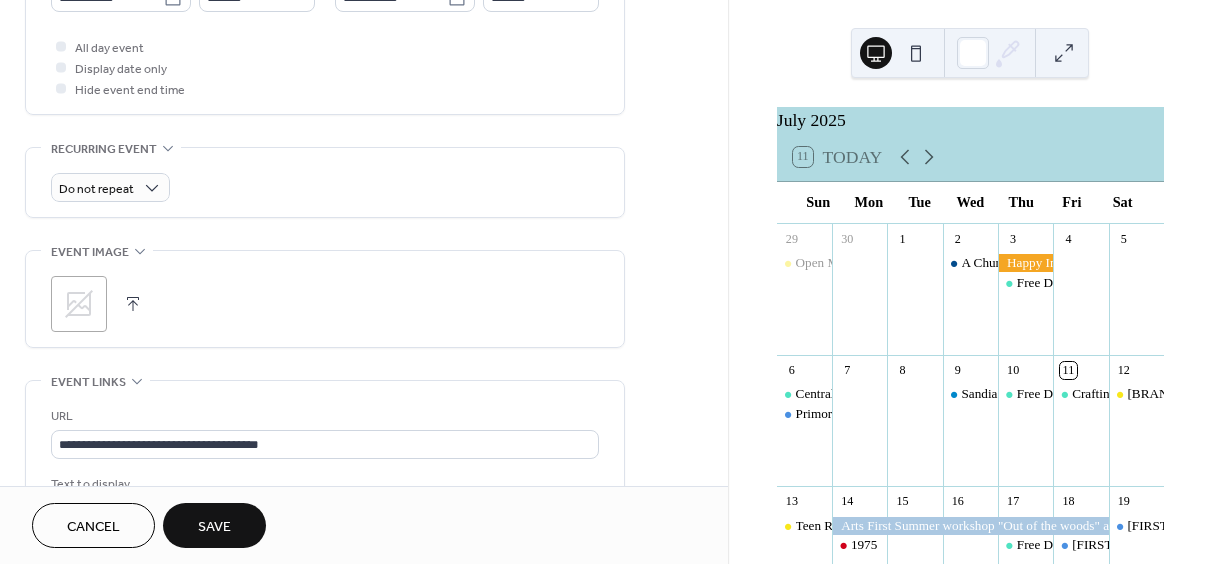 click at bounding box center (133, 304) 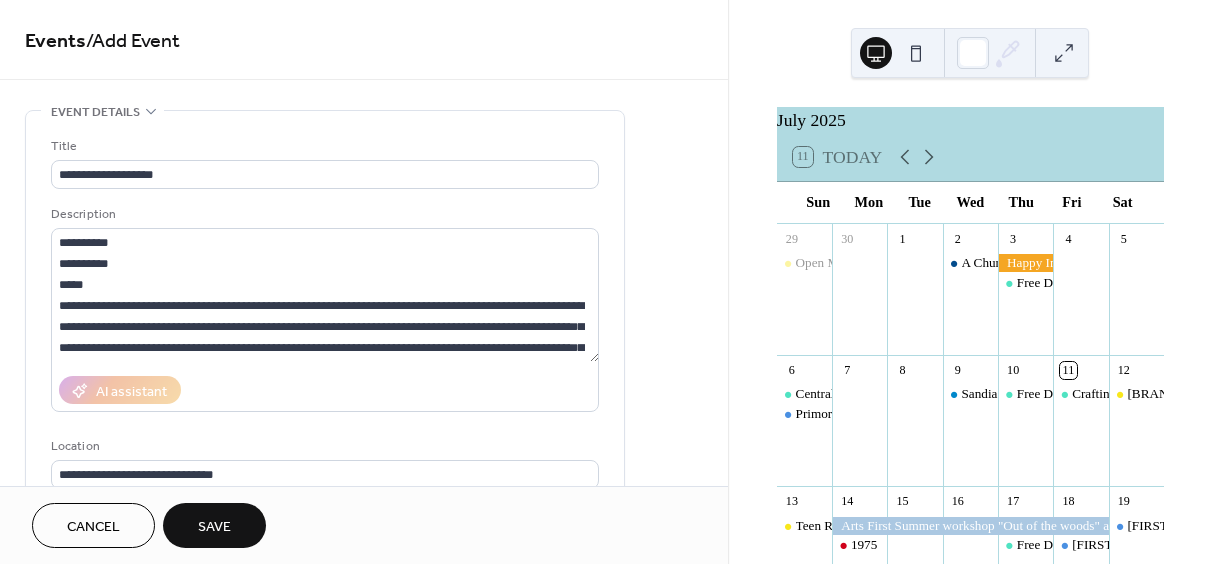 scroll, scrollTop: 0, scrollLeft: 0, axis: both 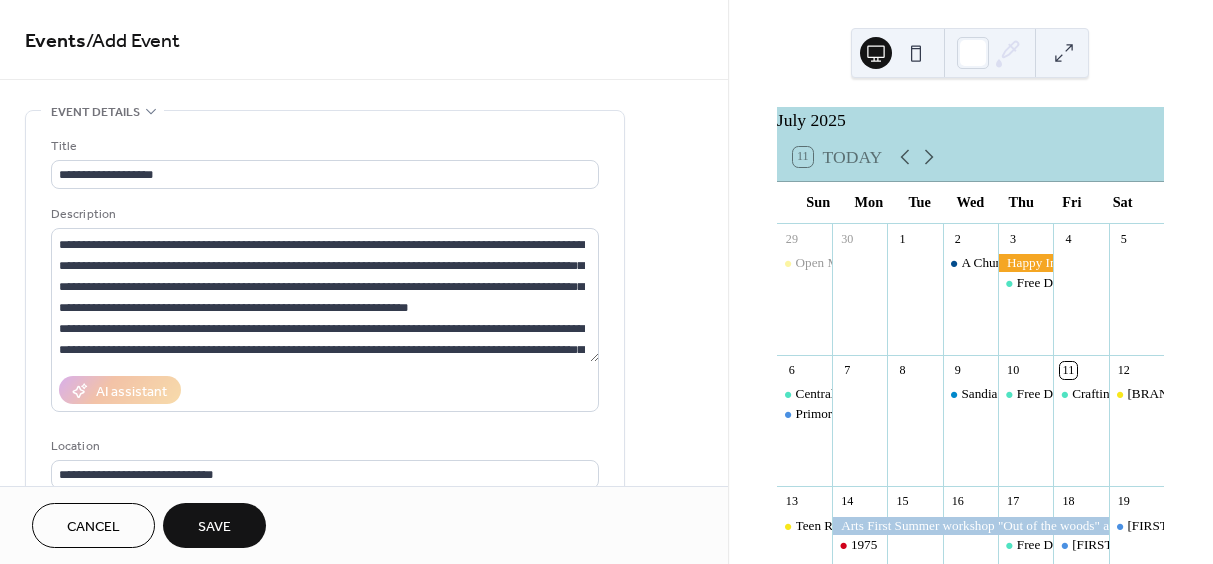 click on "Save" at bounding box center (214, 527) 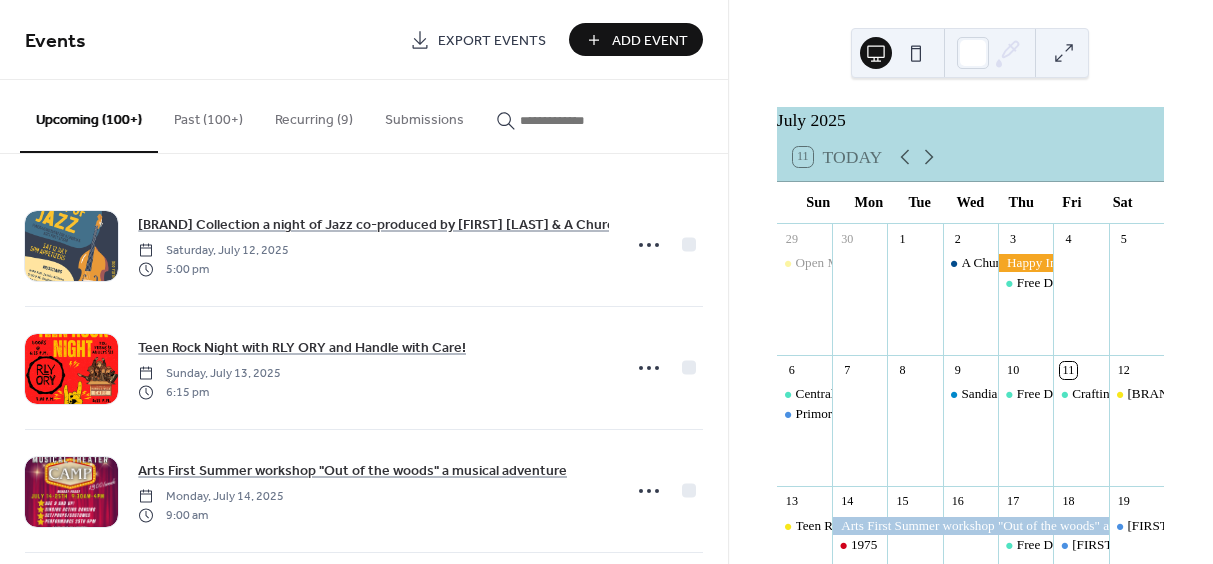 click on "Recurring  (9)" at bounding box center (314, 115) 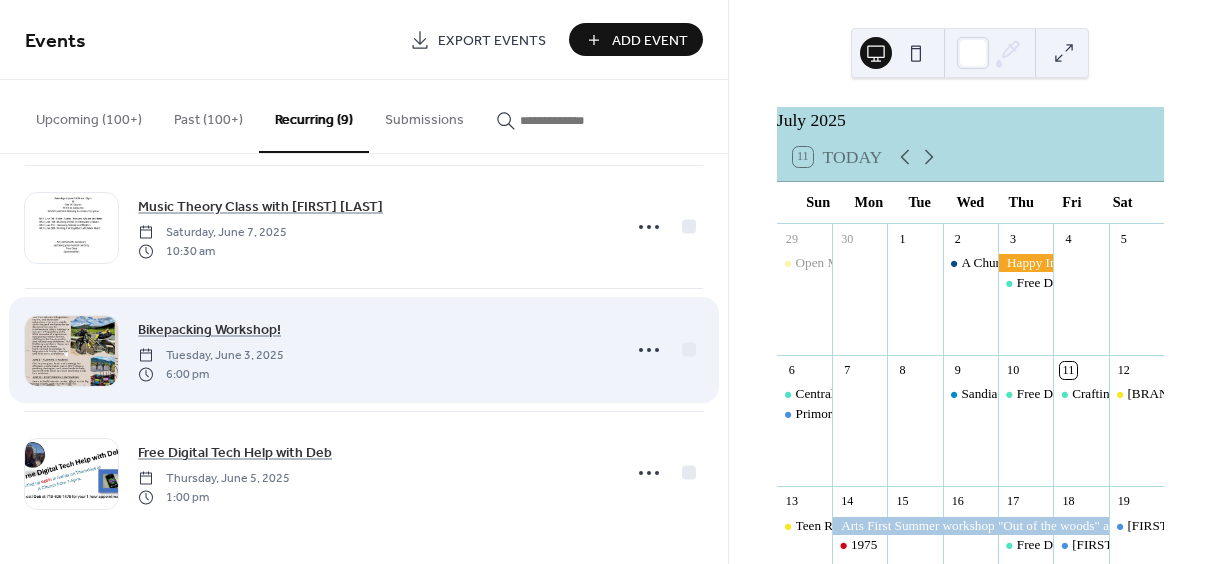 scroll, scrollTop: 756, scrollLeft: 0, axis: vertical 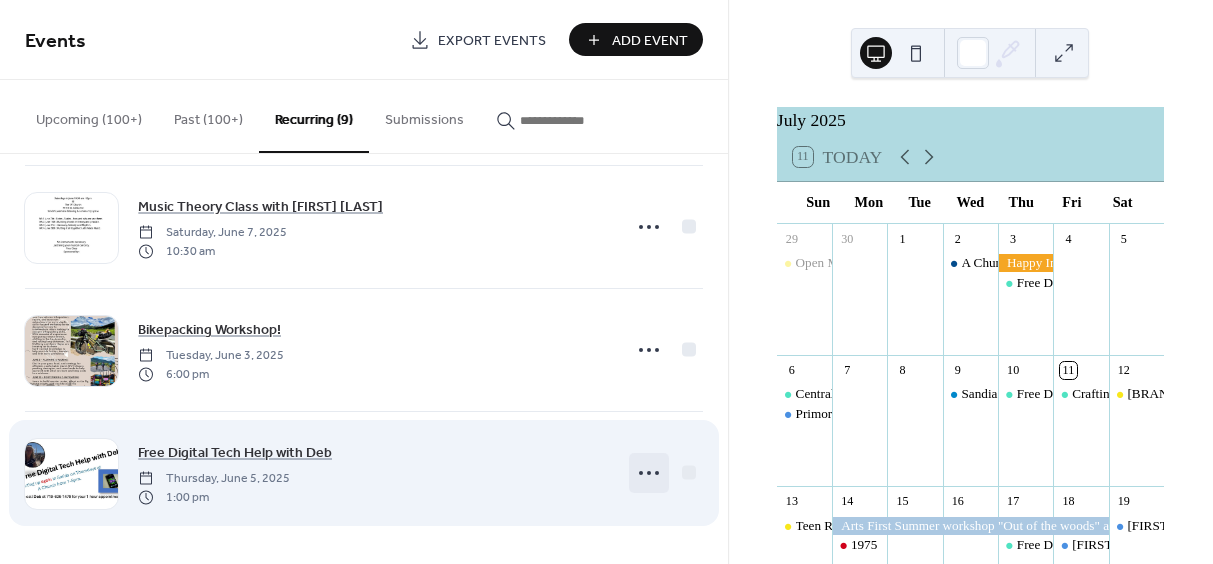 click 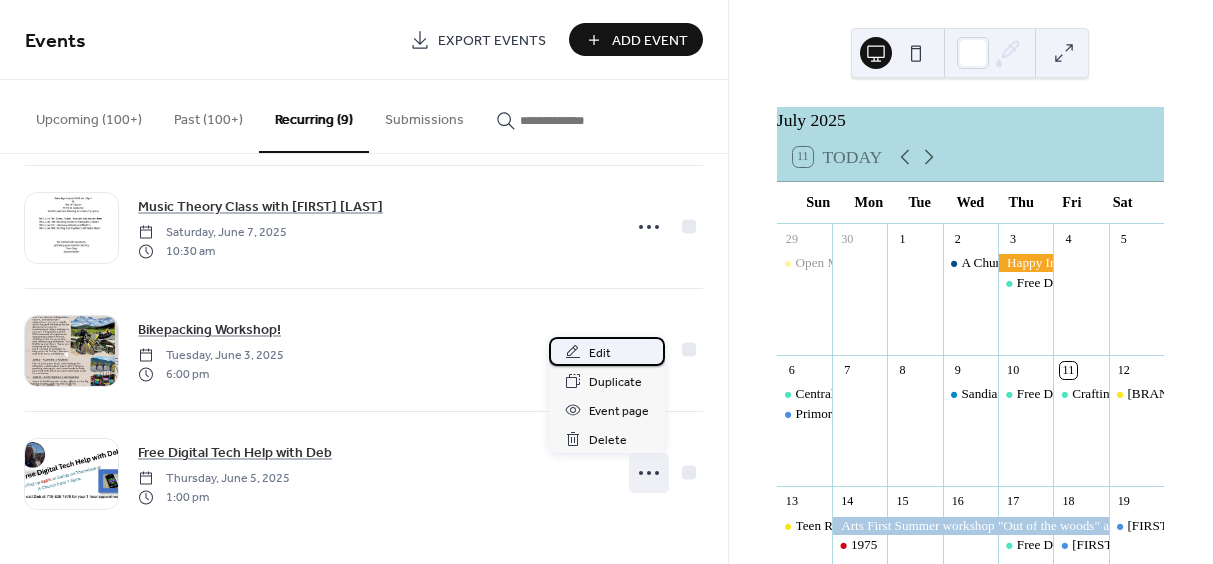 click on "Edit" at bounding box center (600, 353) 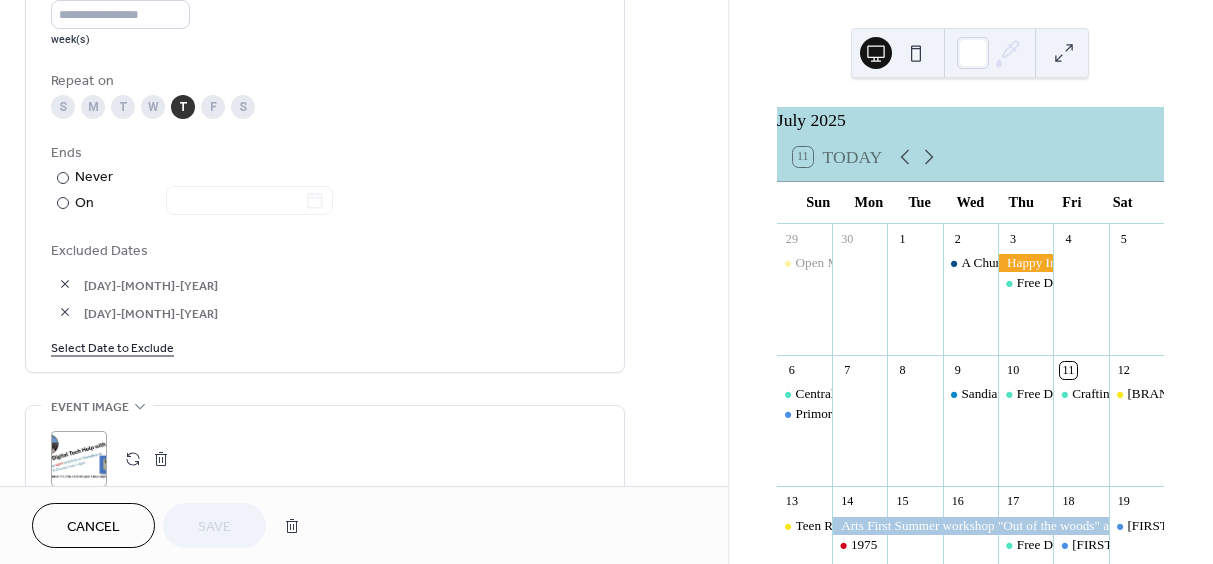 scroll, scrollTop: 998, scrollLeft: 0, axis: vertical 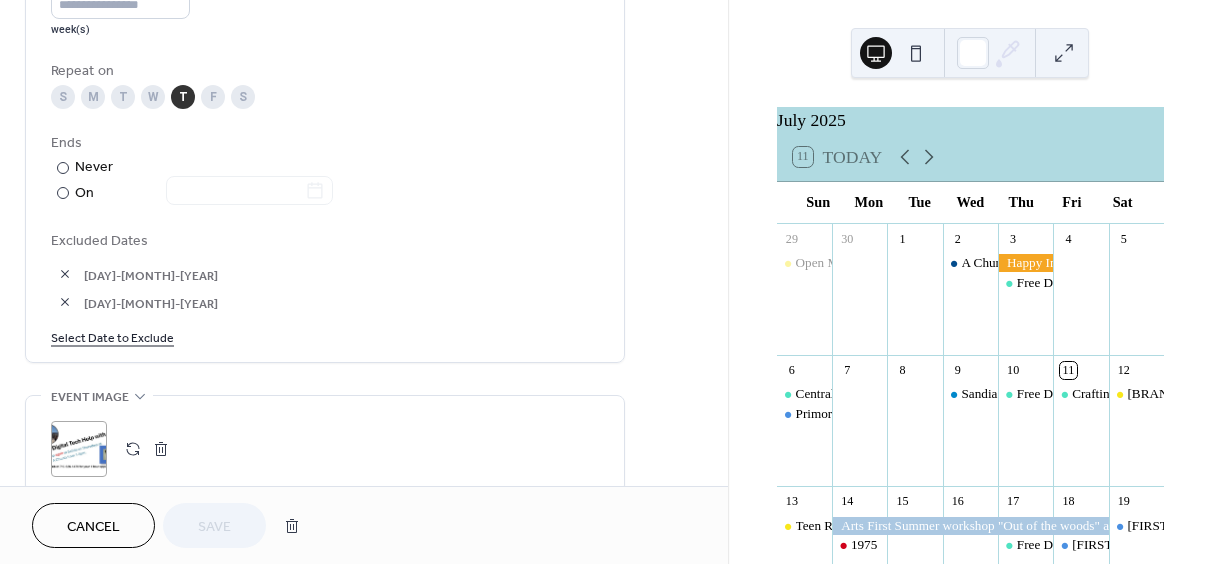 click on "Select Date to Exclude" at bounding box center [112, 336] 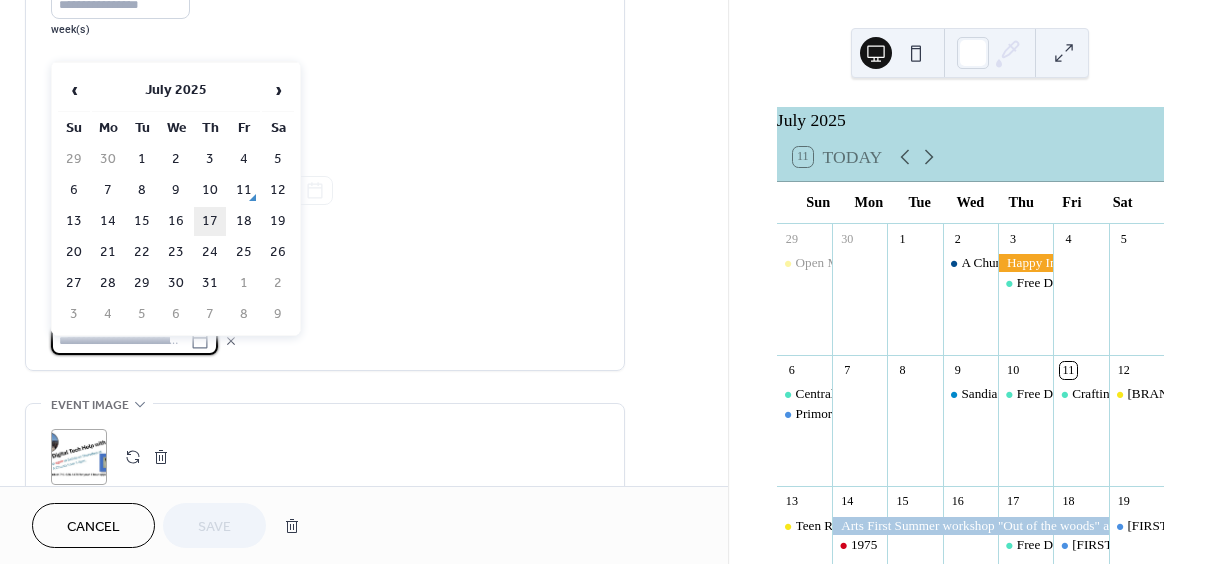 click on "17" at bounding box center (210, 221) 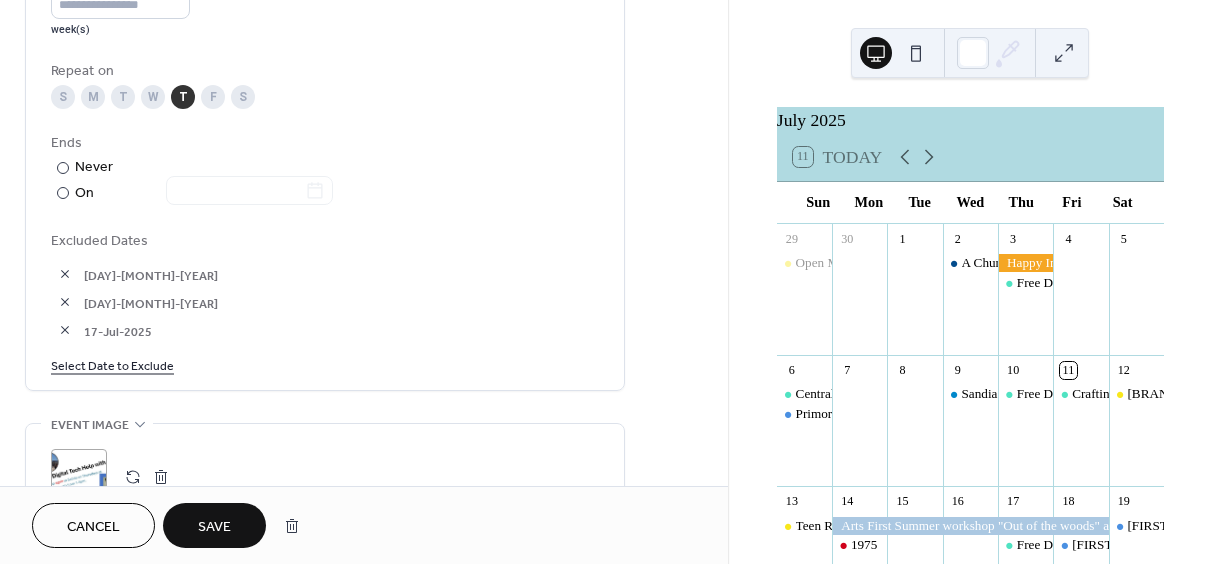 click on "Save" at bounding box center [214, 527] 